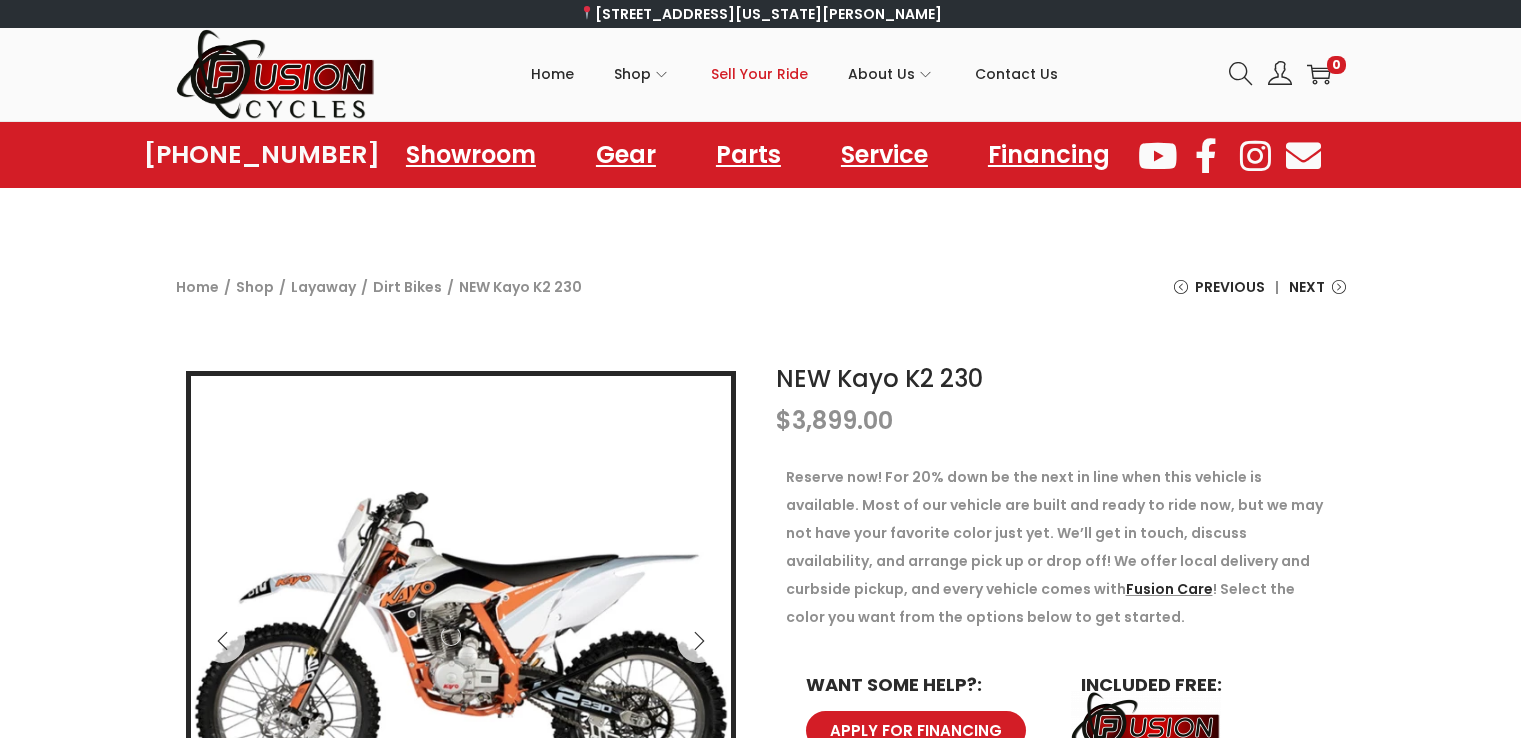 scroll, scrollTop: 0, scrollLeft: 0, axis: both 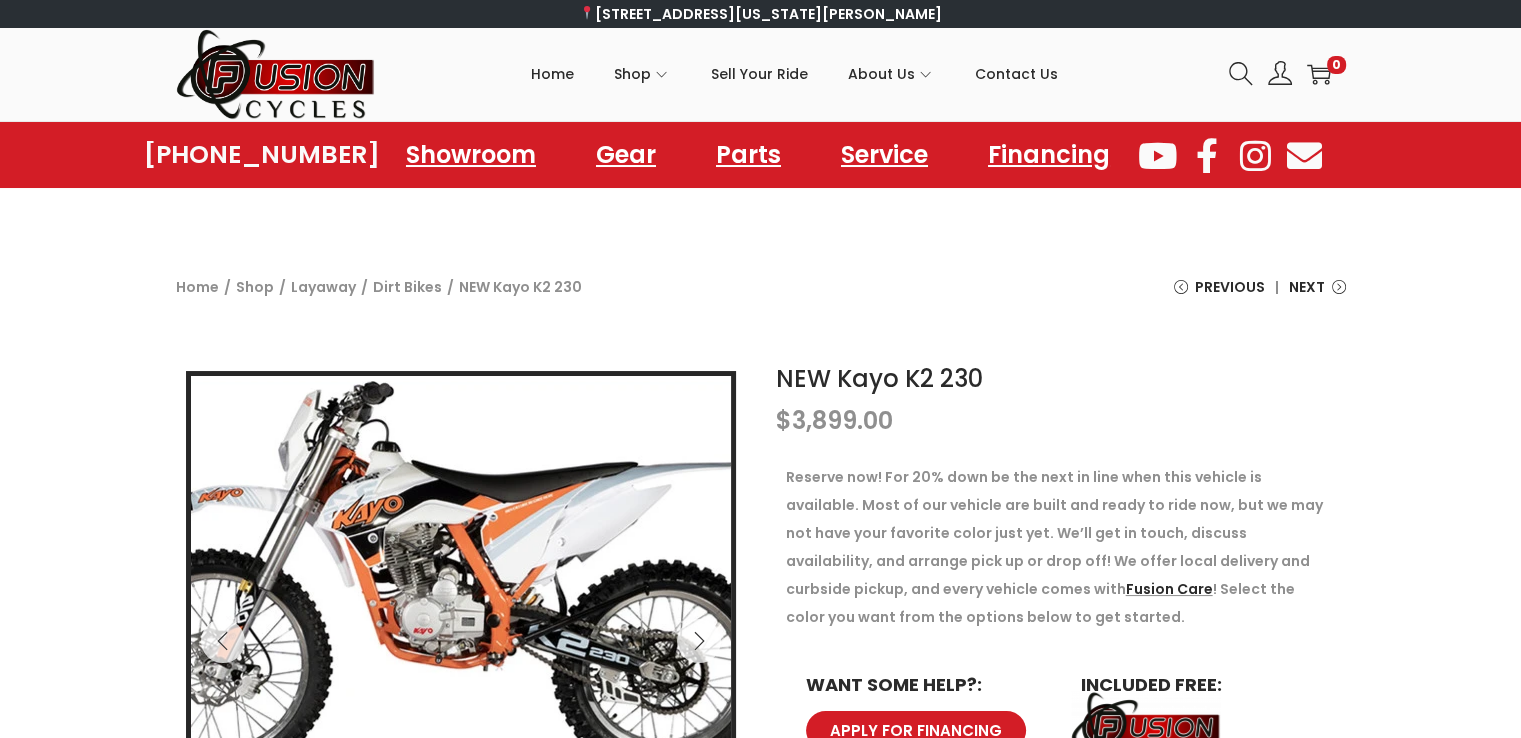 click at bounding box center (436, 579) 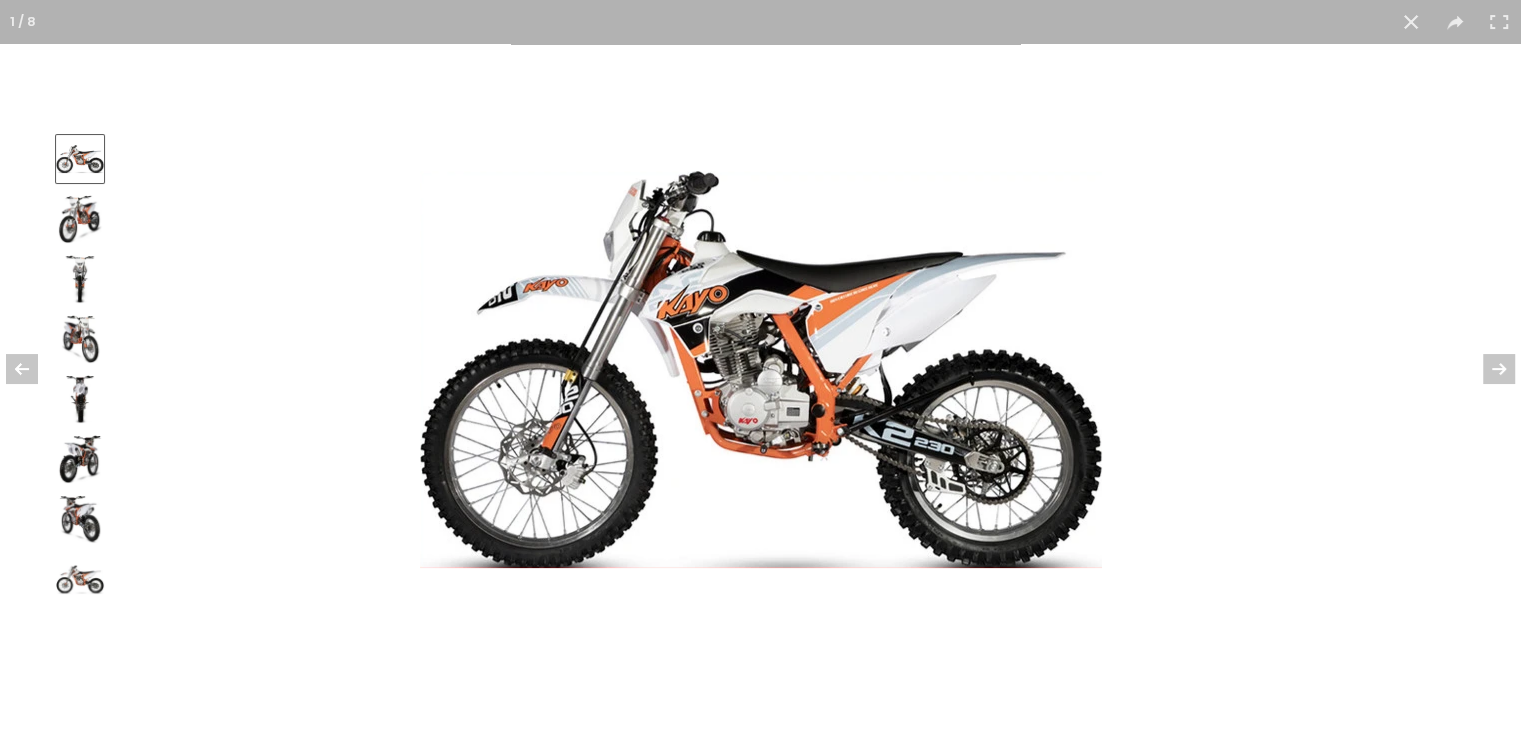 click at bounding box center (761, 369) 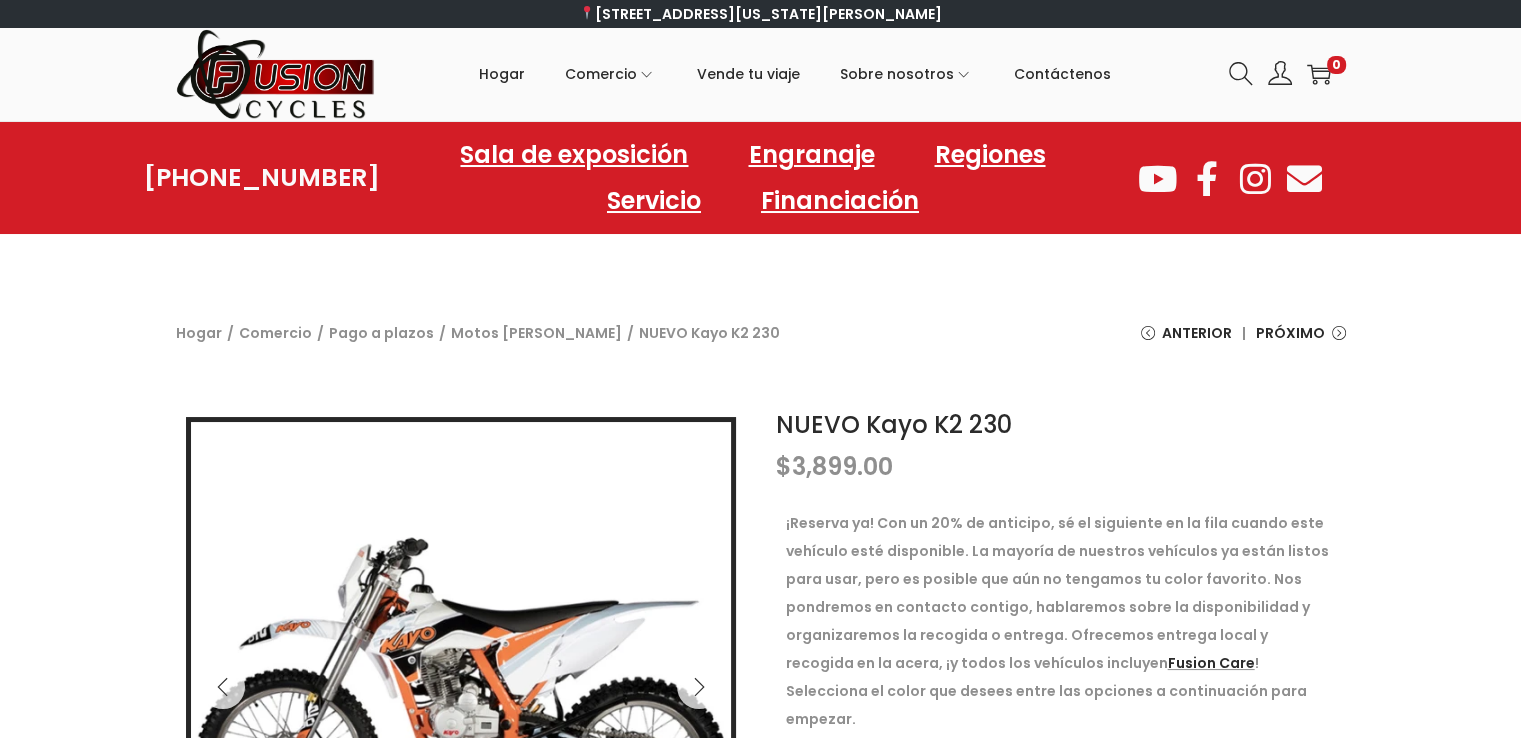 scroll, scrollTop: 300, scrollLeft: 0, axis: vertical 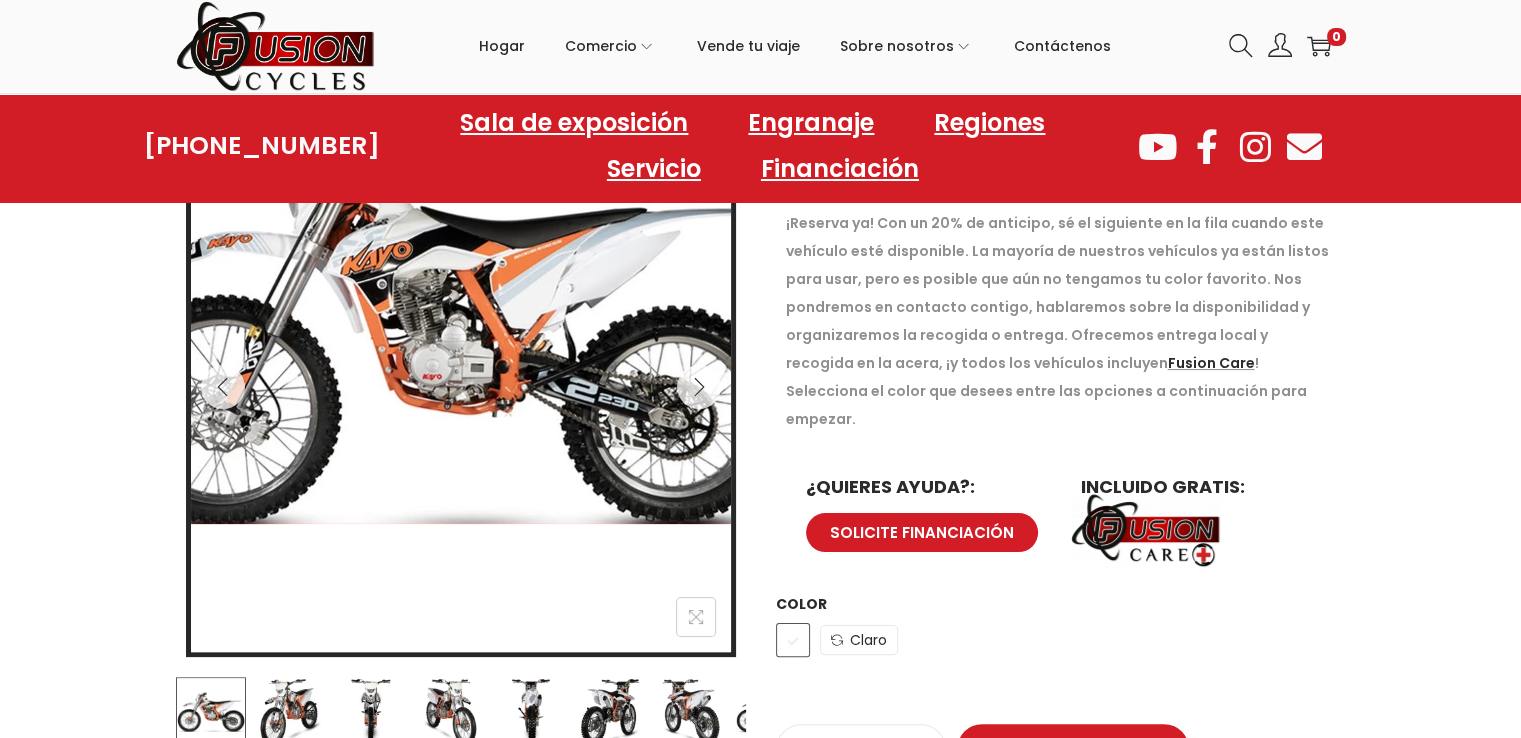 click at bounding box center [445, 325] 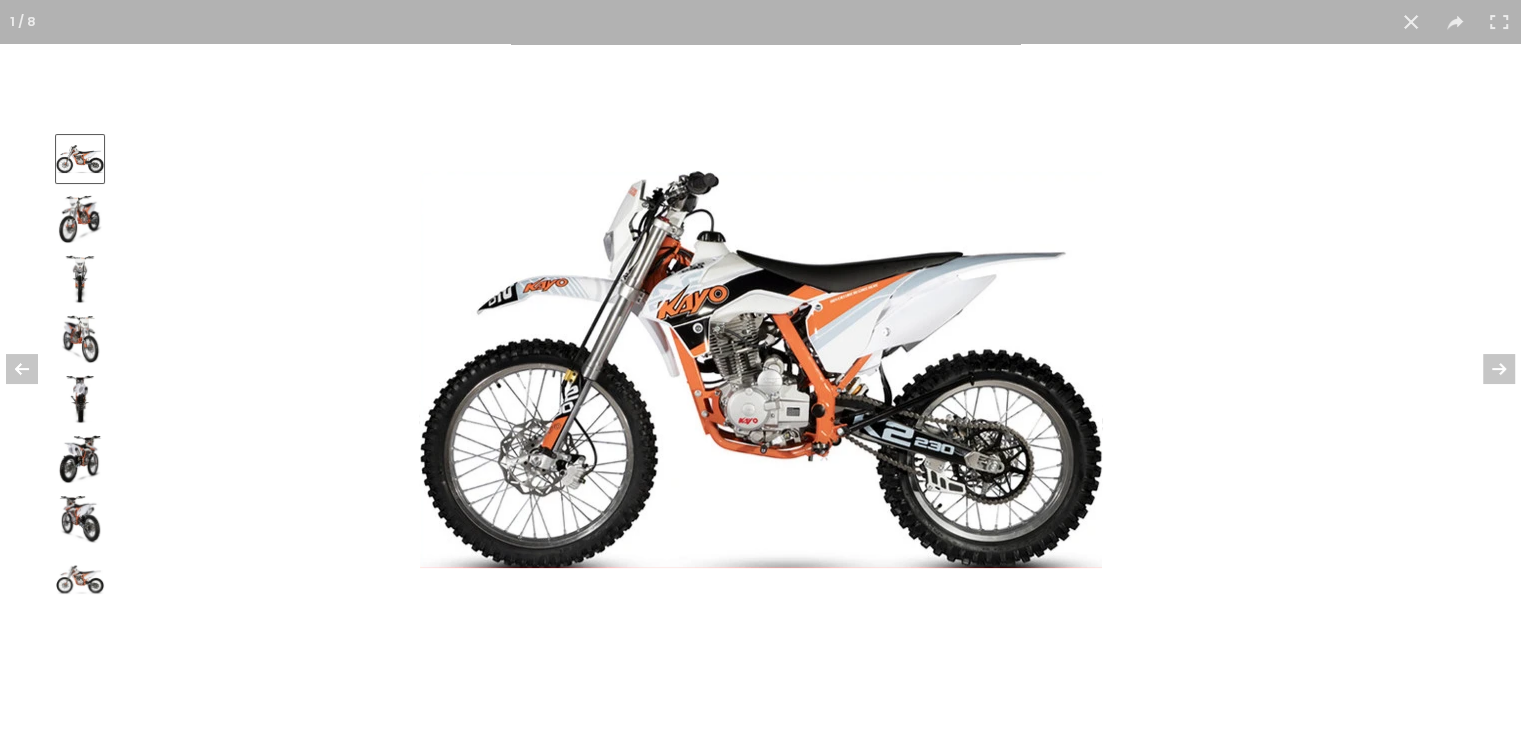 click at bounding box center [761, 369] 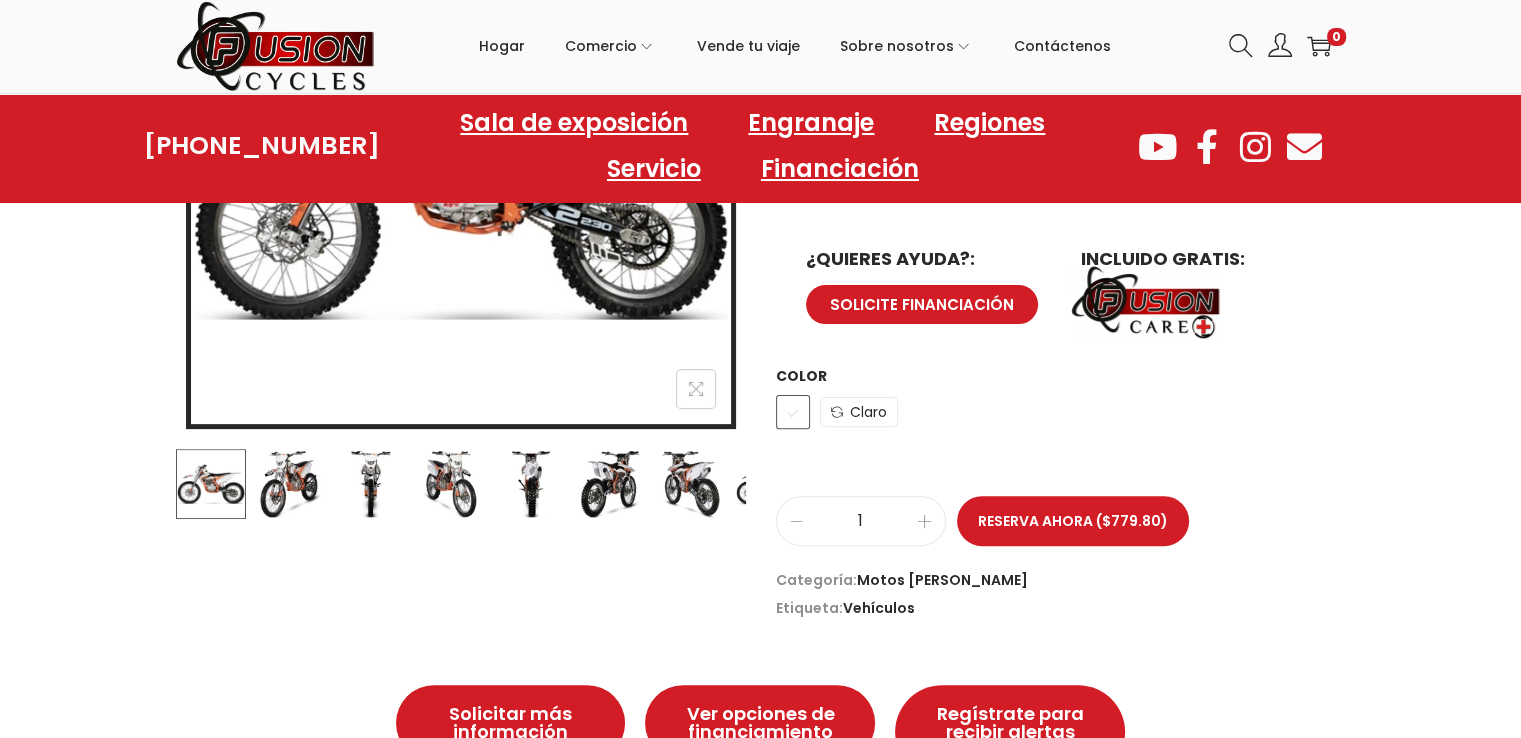 scroll, scrollTop: 500, scrollLeft: 0, axis: vertical 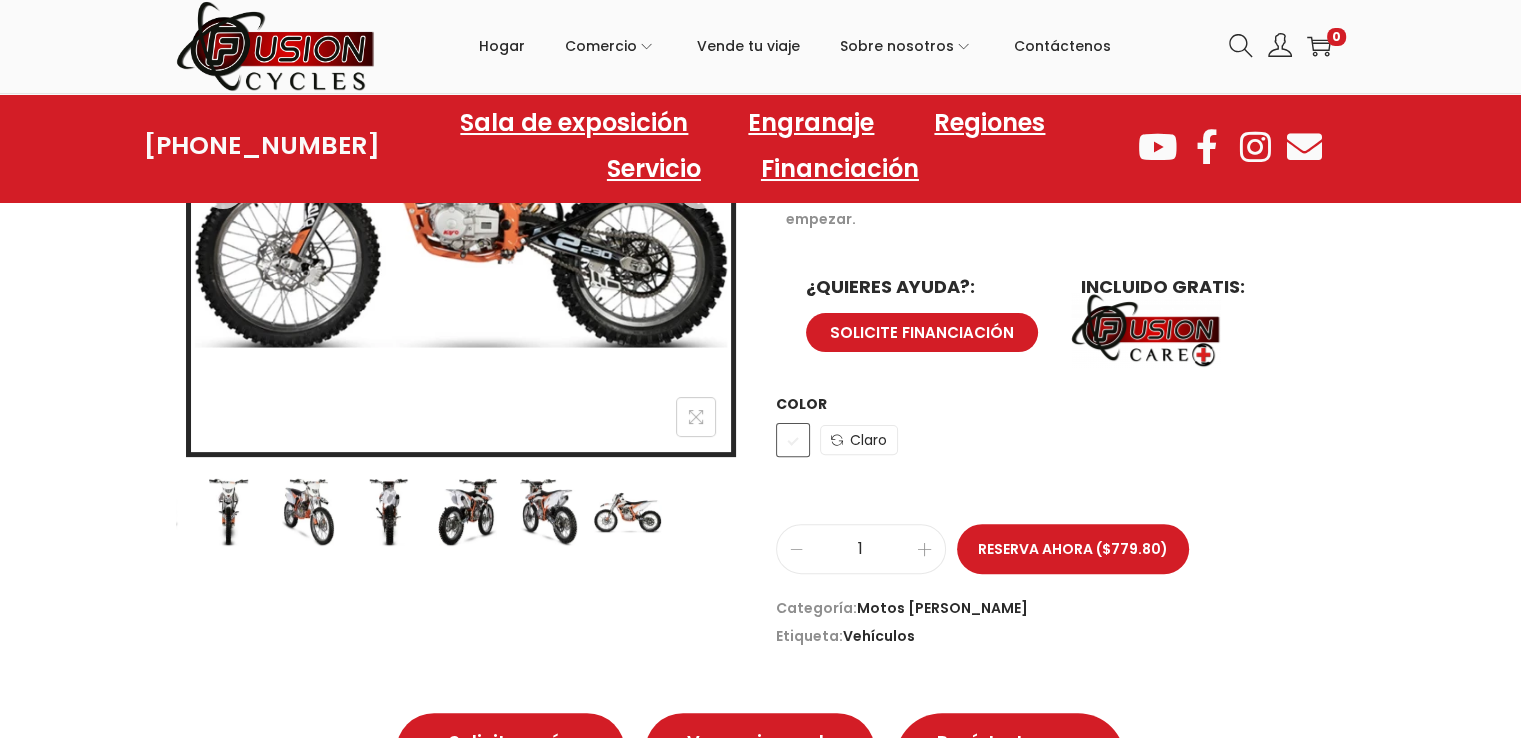 click at bounding box center (317, 512) 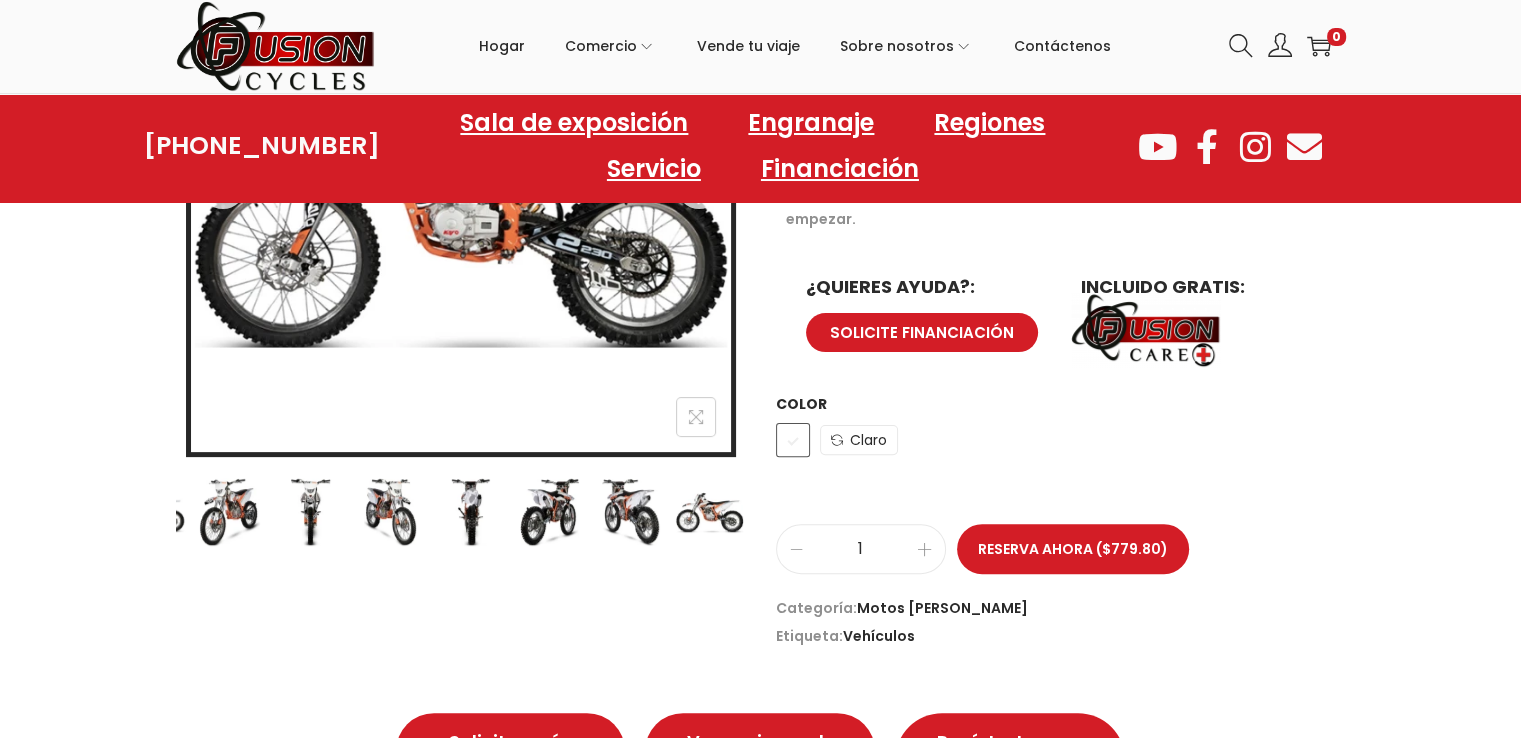 click at bounding box center (710, 512) 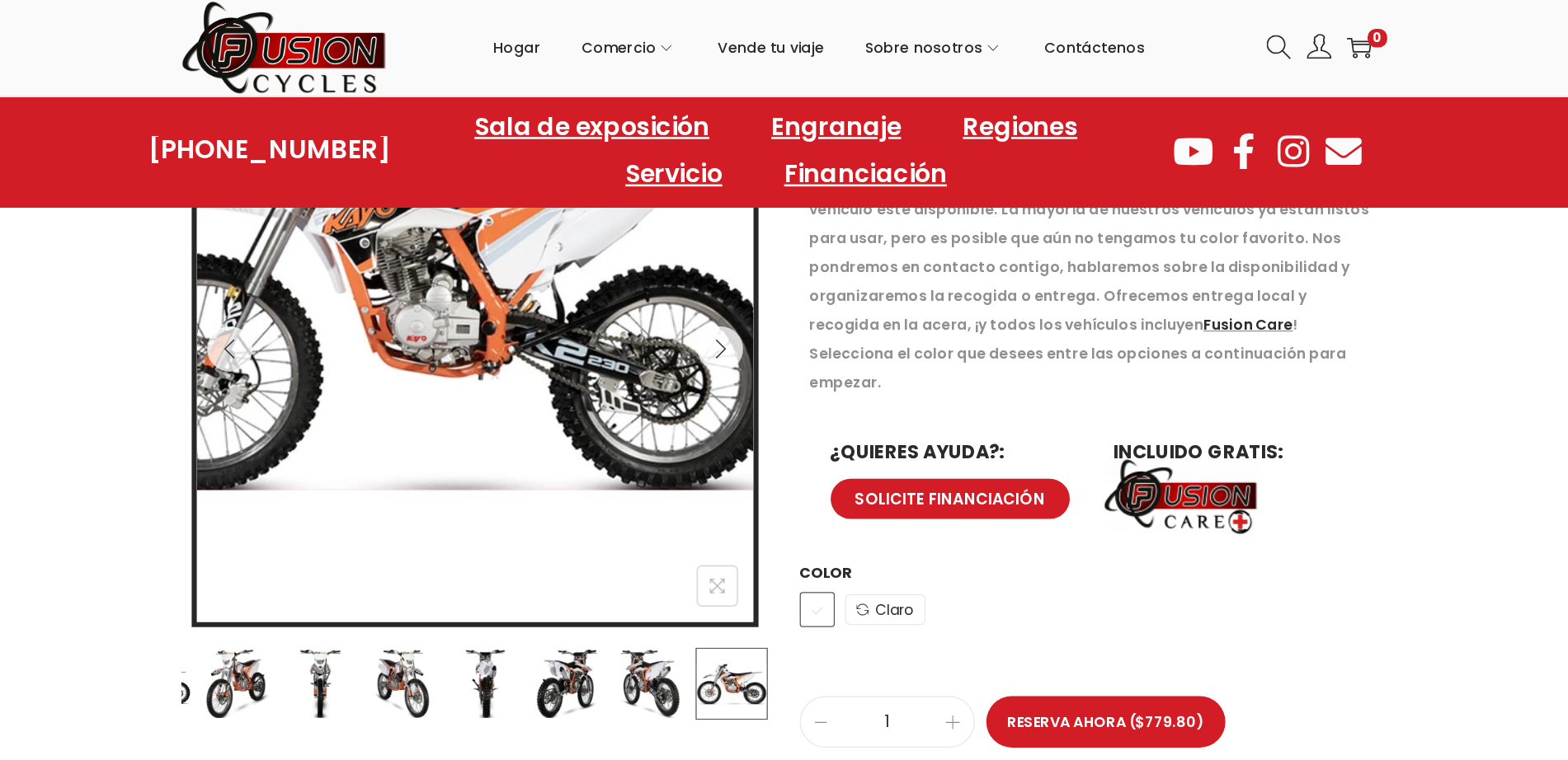 scroll, scrollTop: 247, scrollLeft: 0, axis: vertical 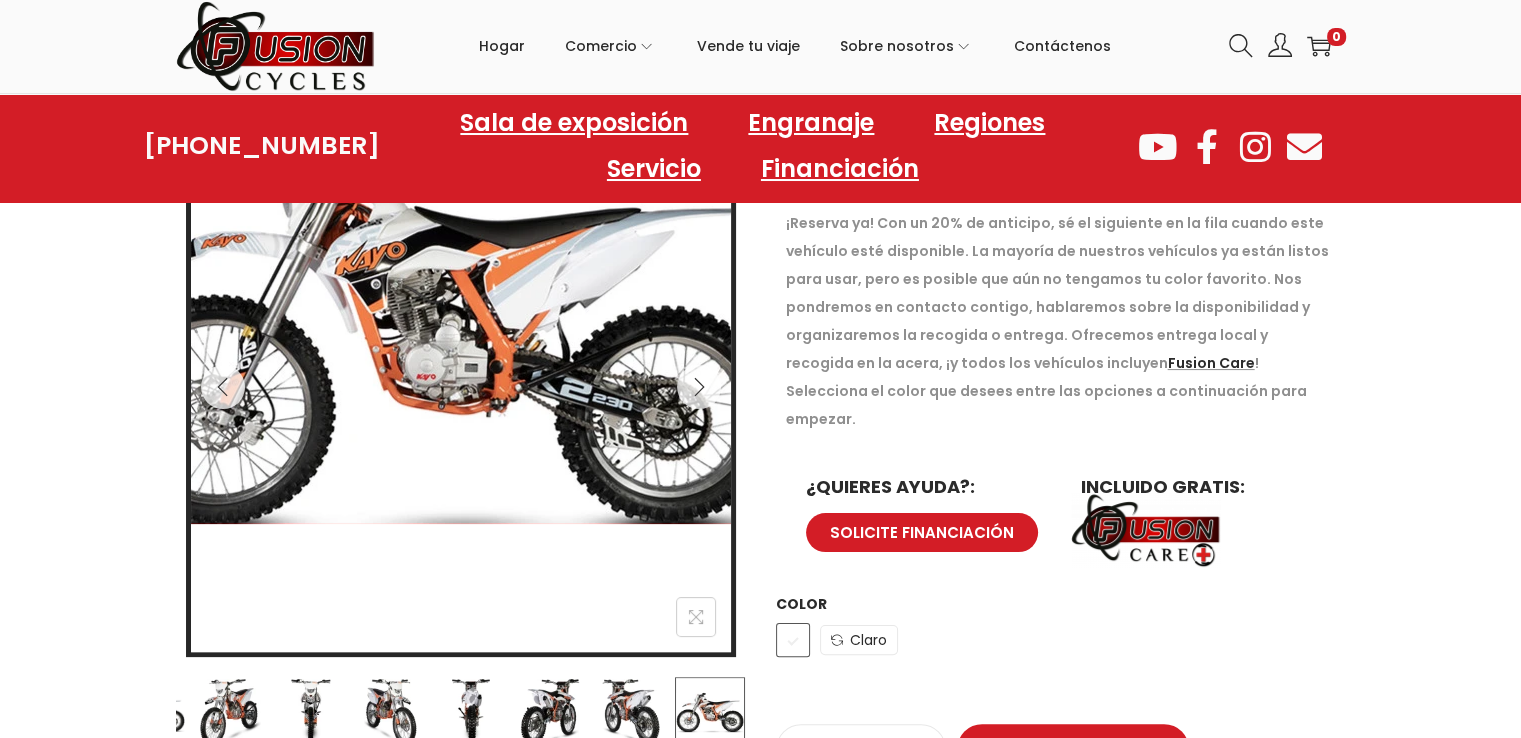 click at bounding box center [439, 325] 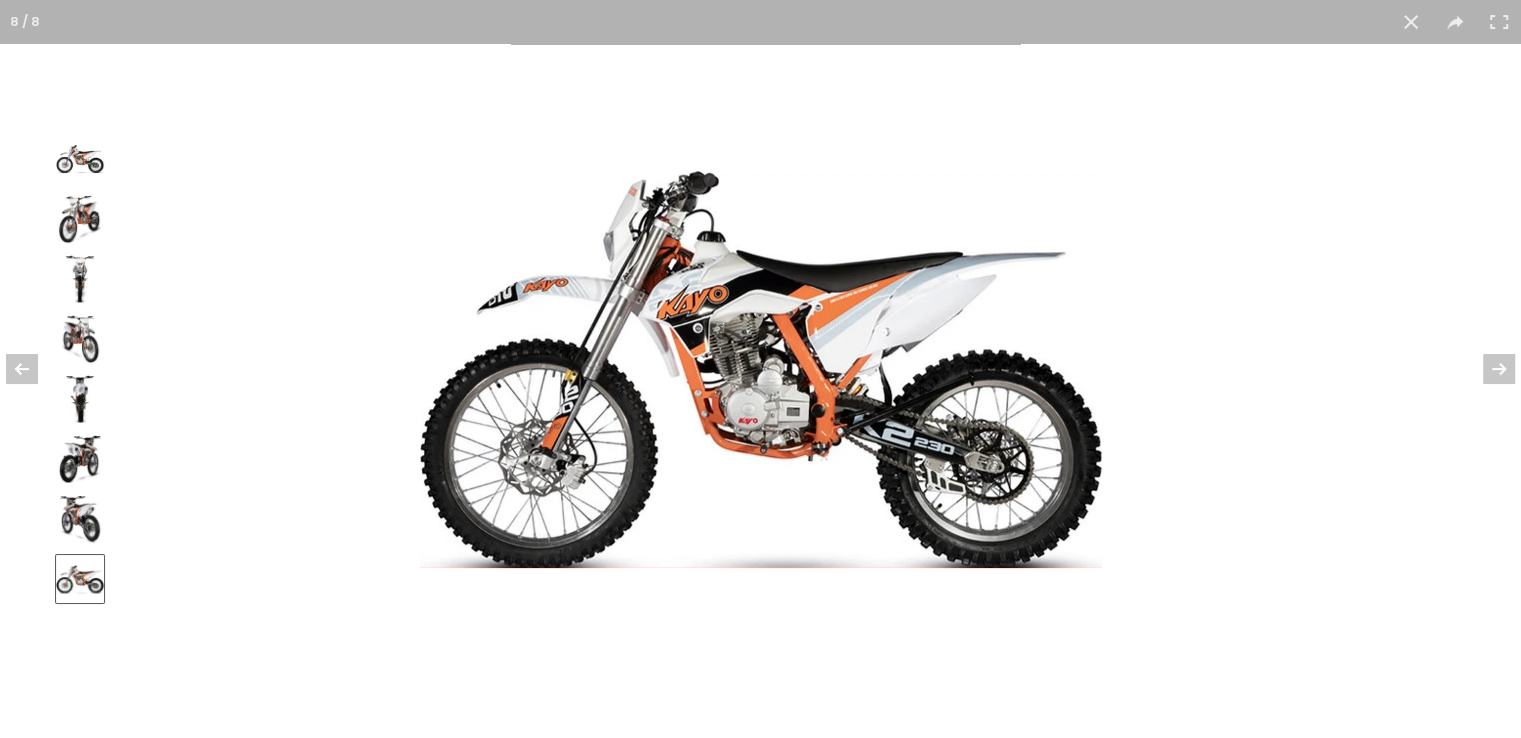 click at bounding box center [761, 369] 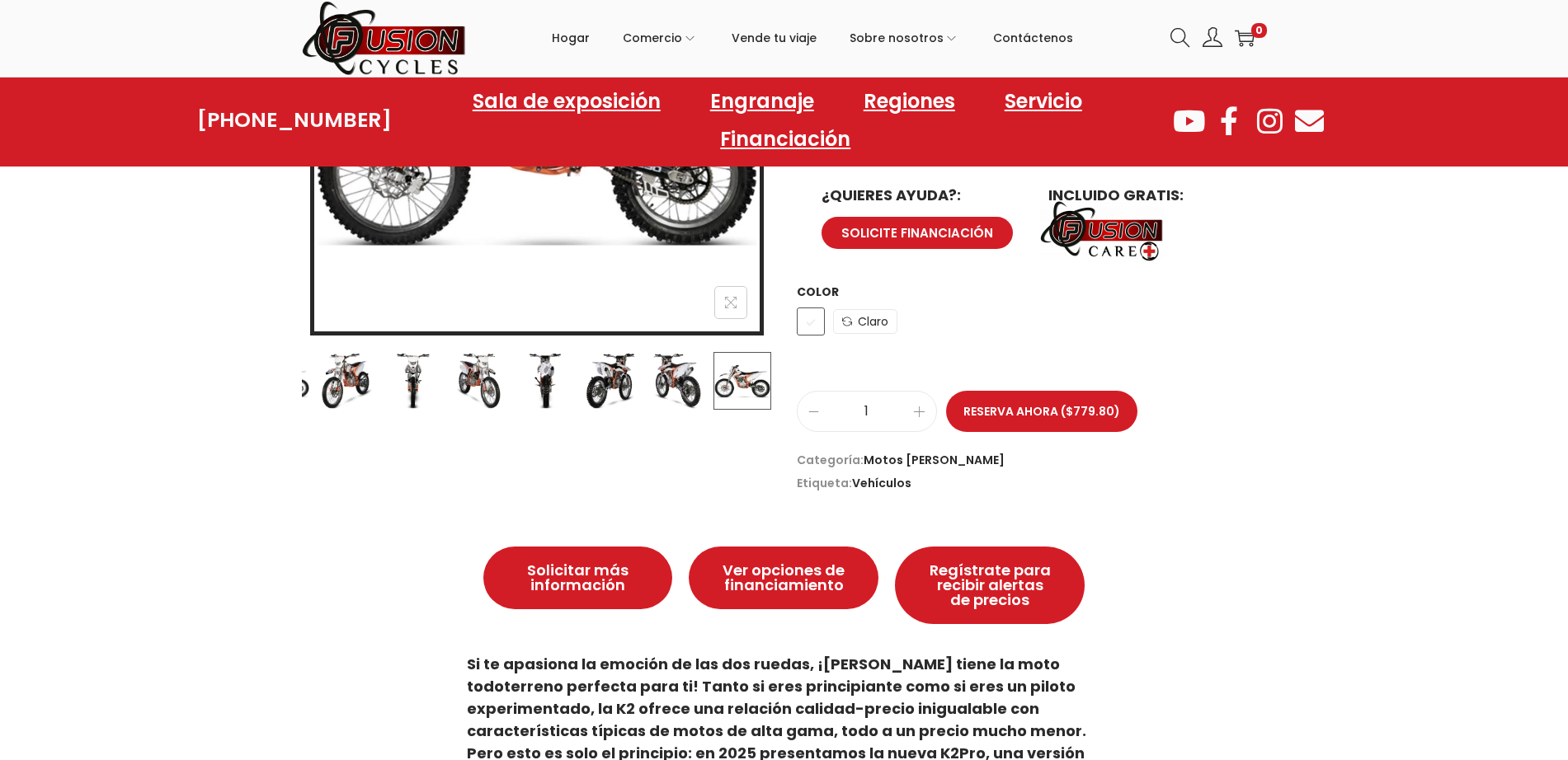 scroll, scrollTop: 350, scrollLeft: 0, axis: vertical 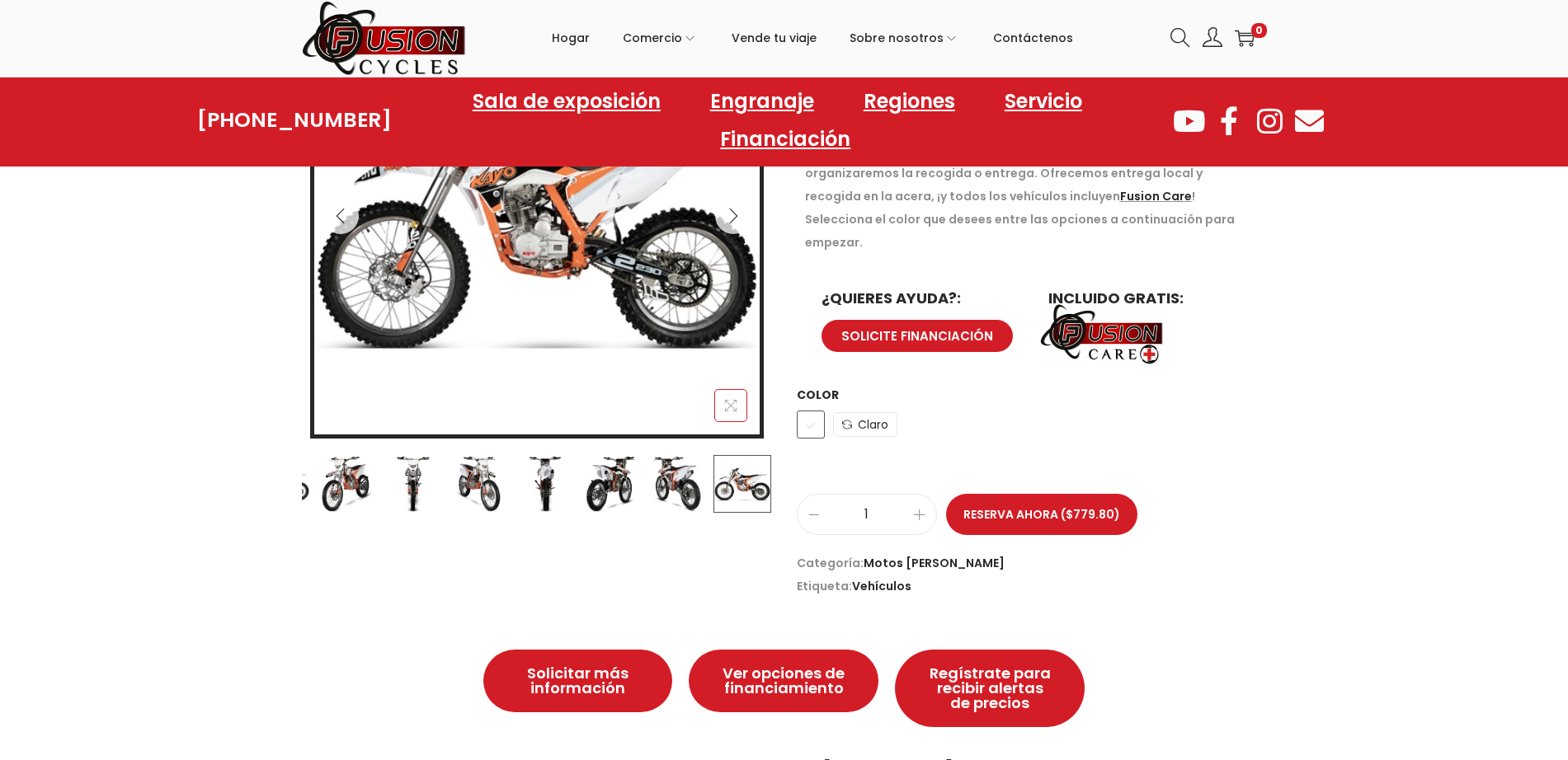 click 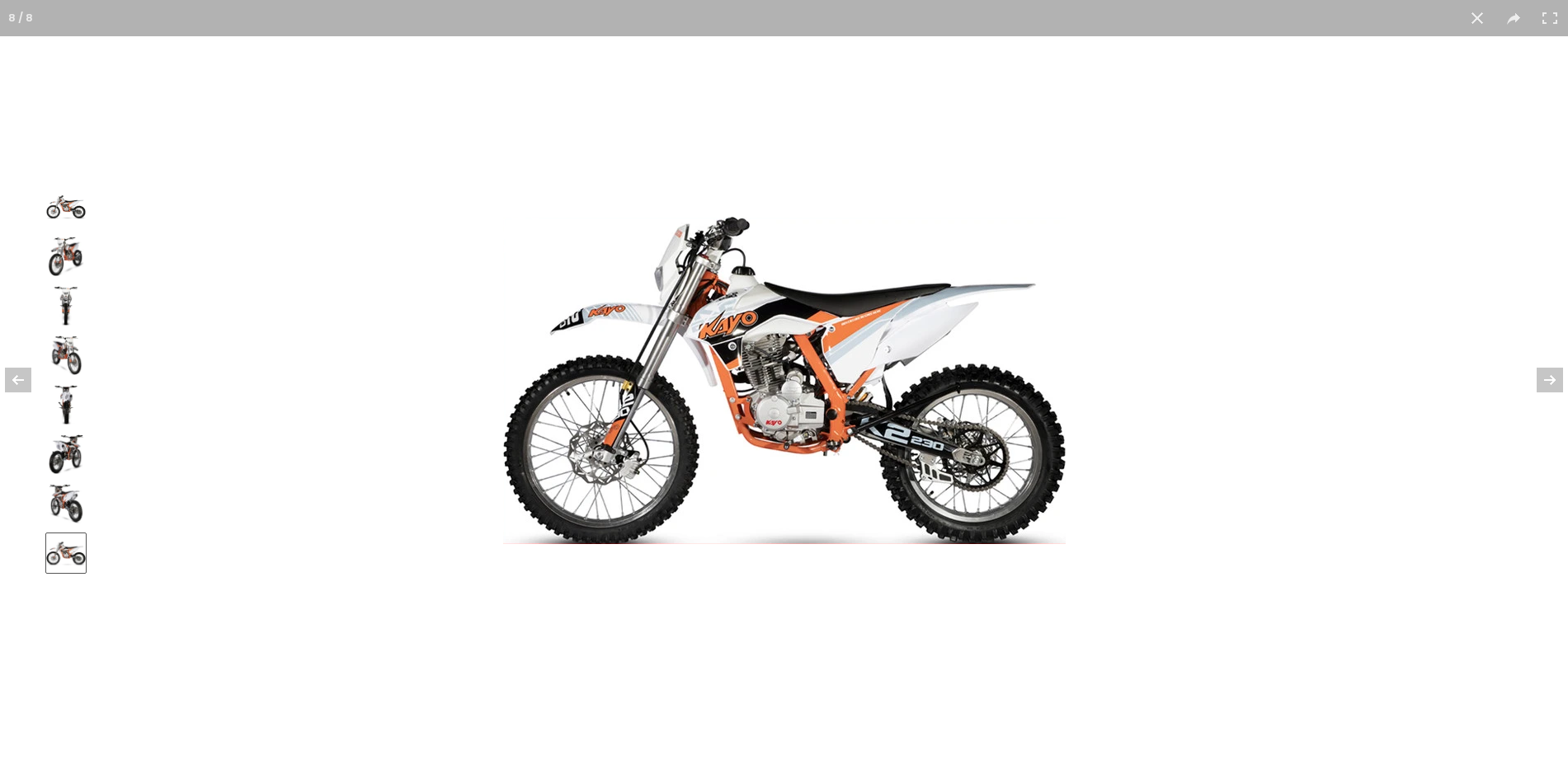 click at bounding box center [66, 504] 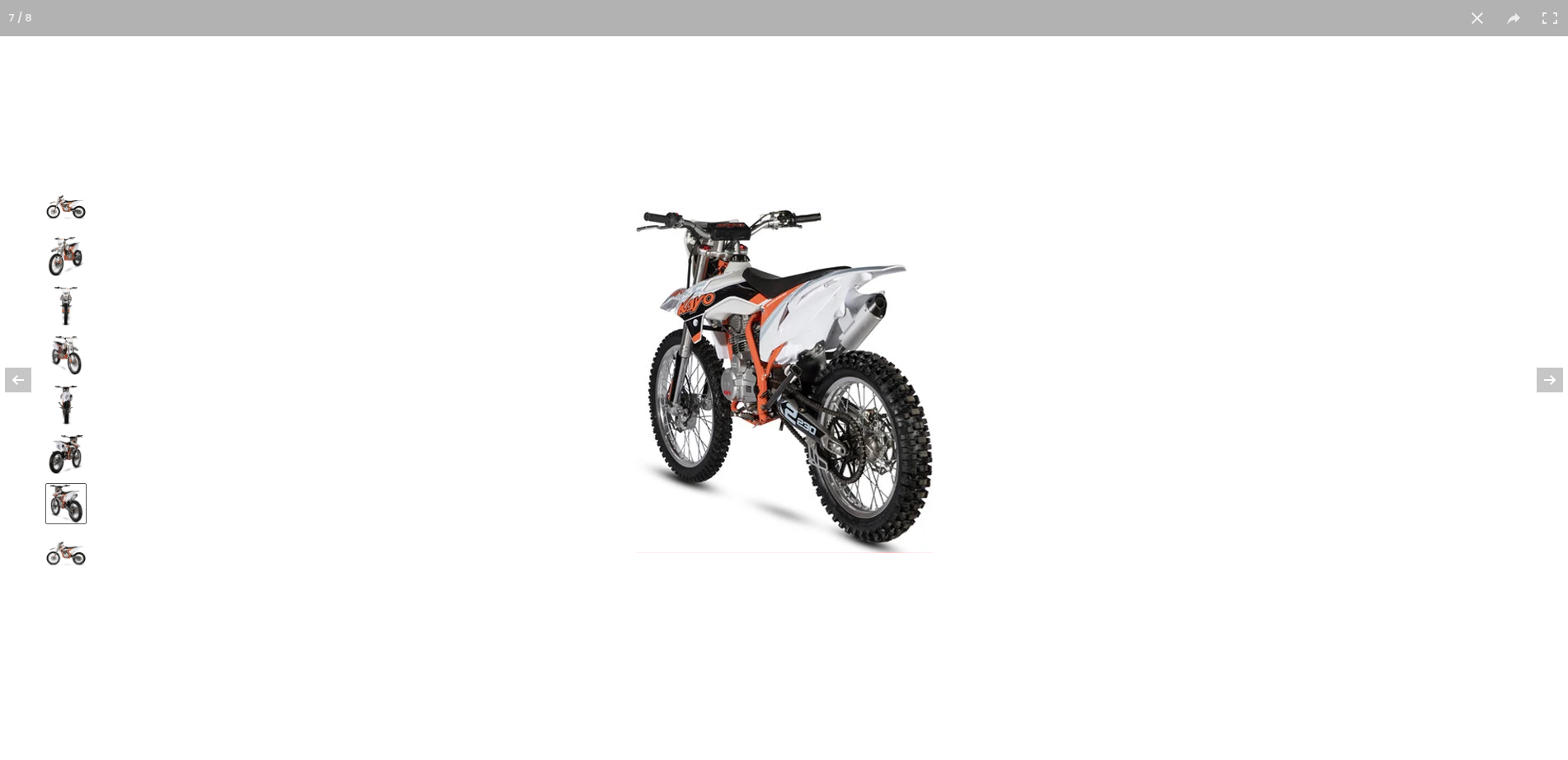 click at bounding box center (66, 454) 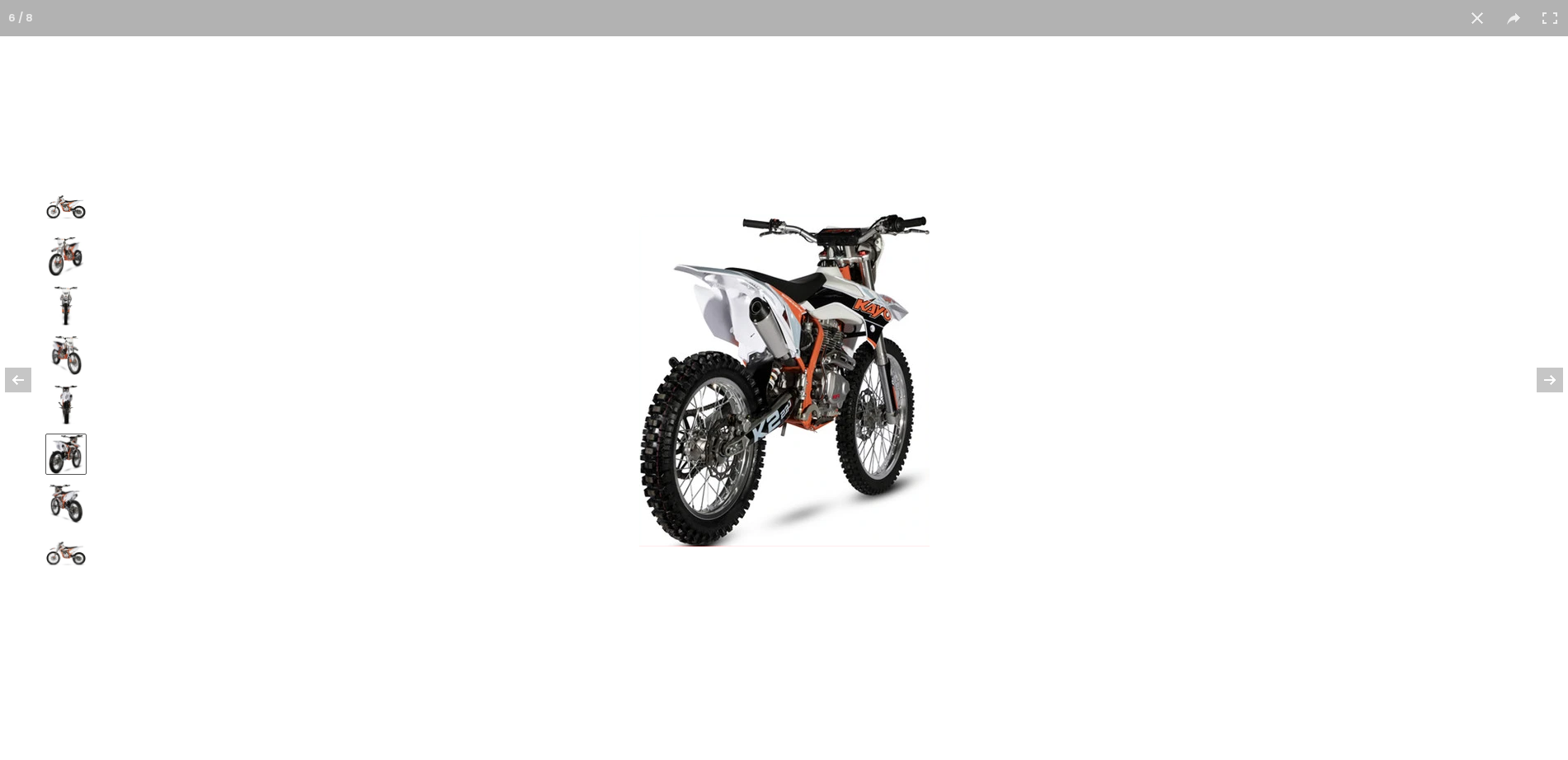 click at bounding box center [66, 504] 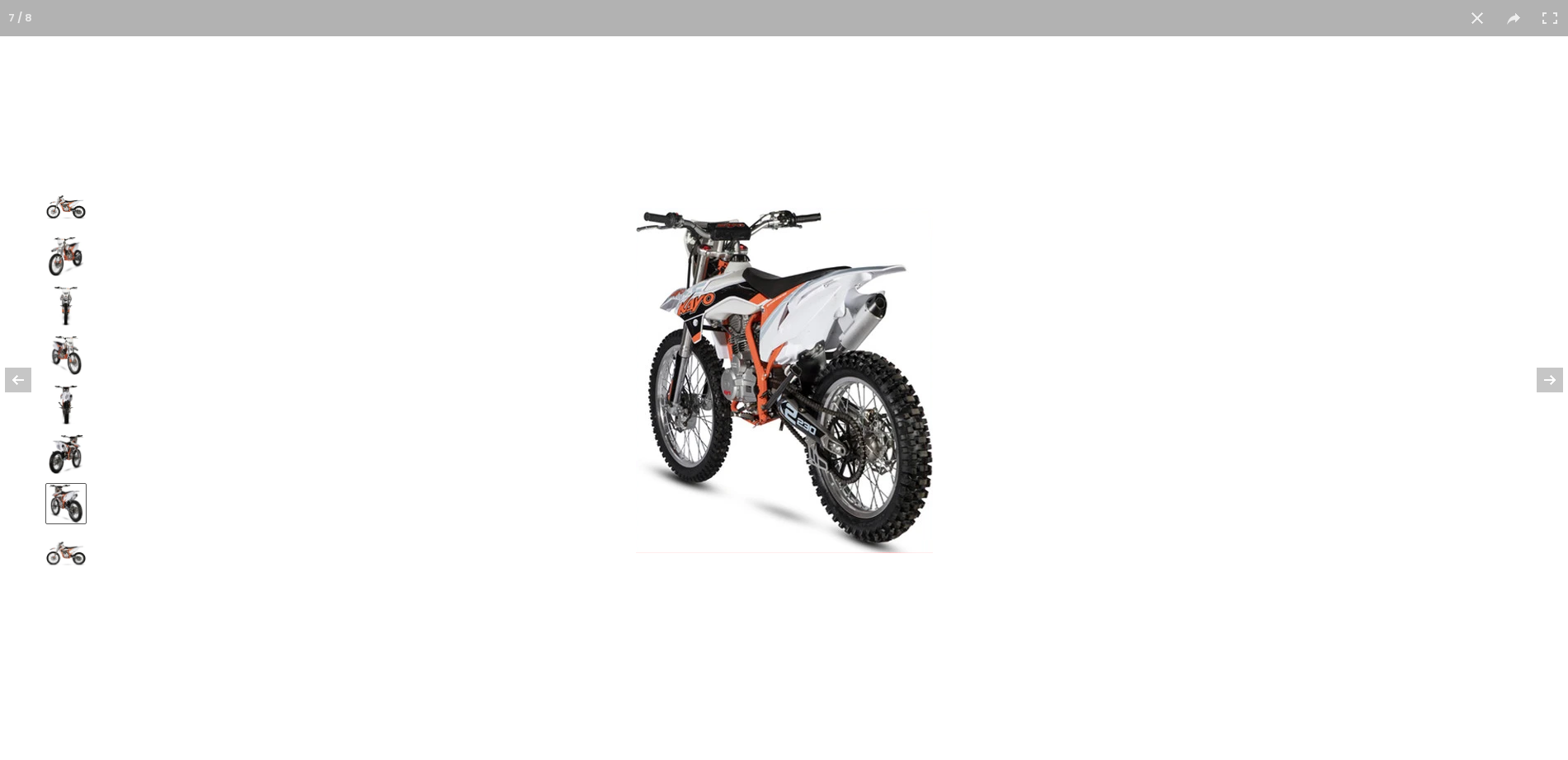 click at bounding box center (66, 405) 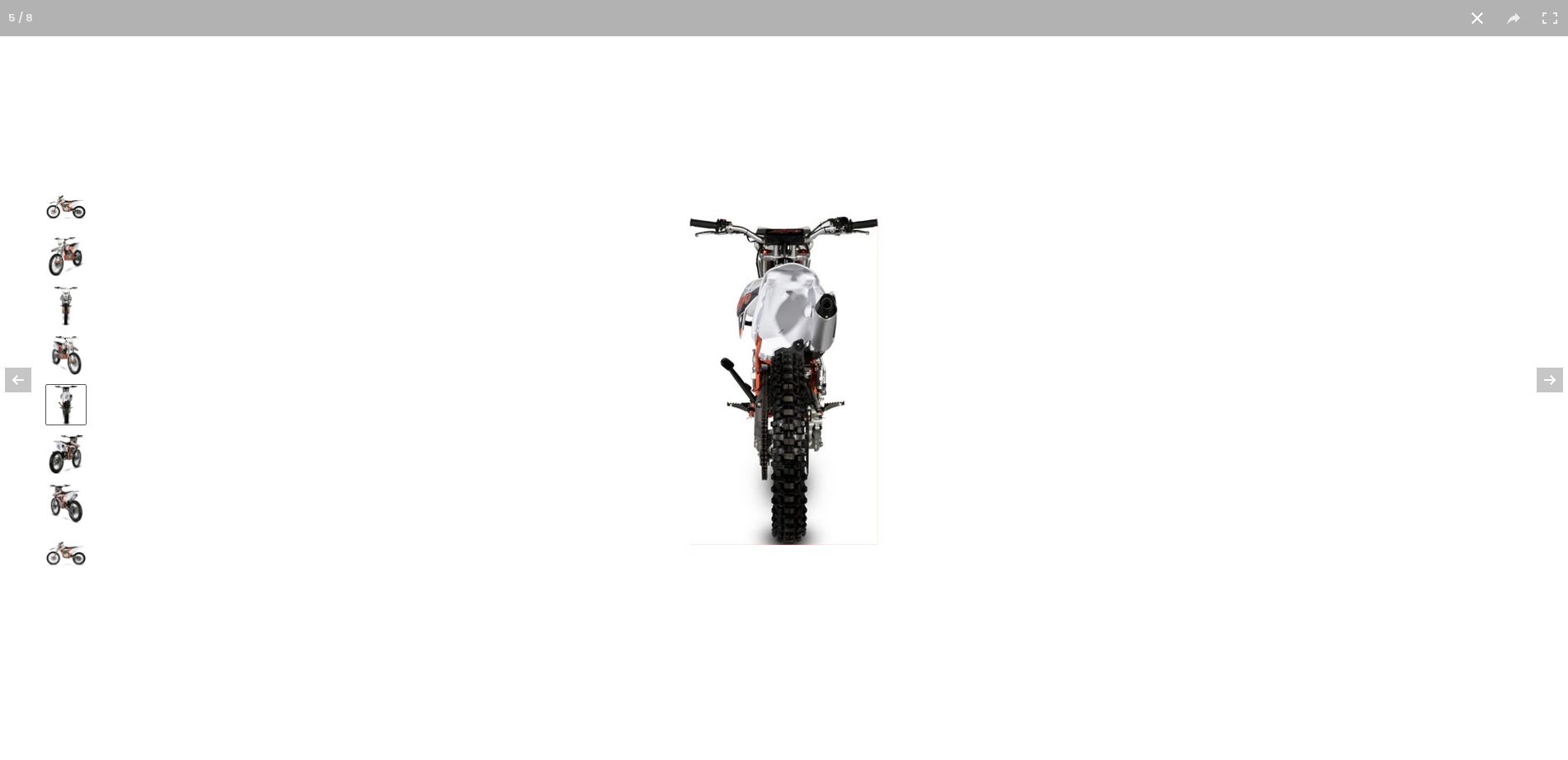click at bounding box center [784, 380] 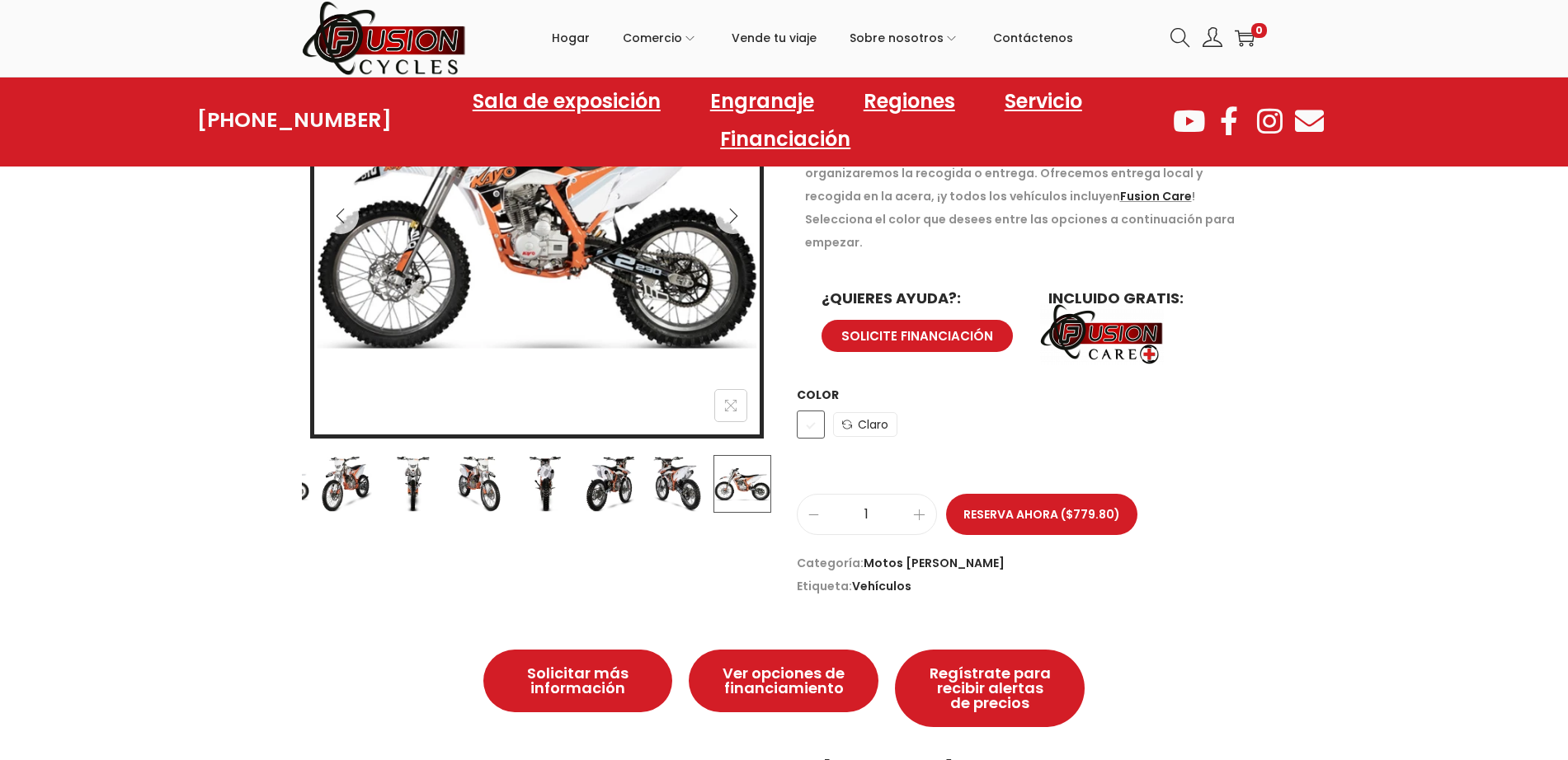 click at bounding box center (-153, 419) 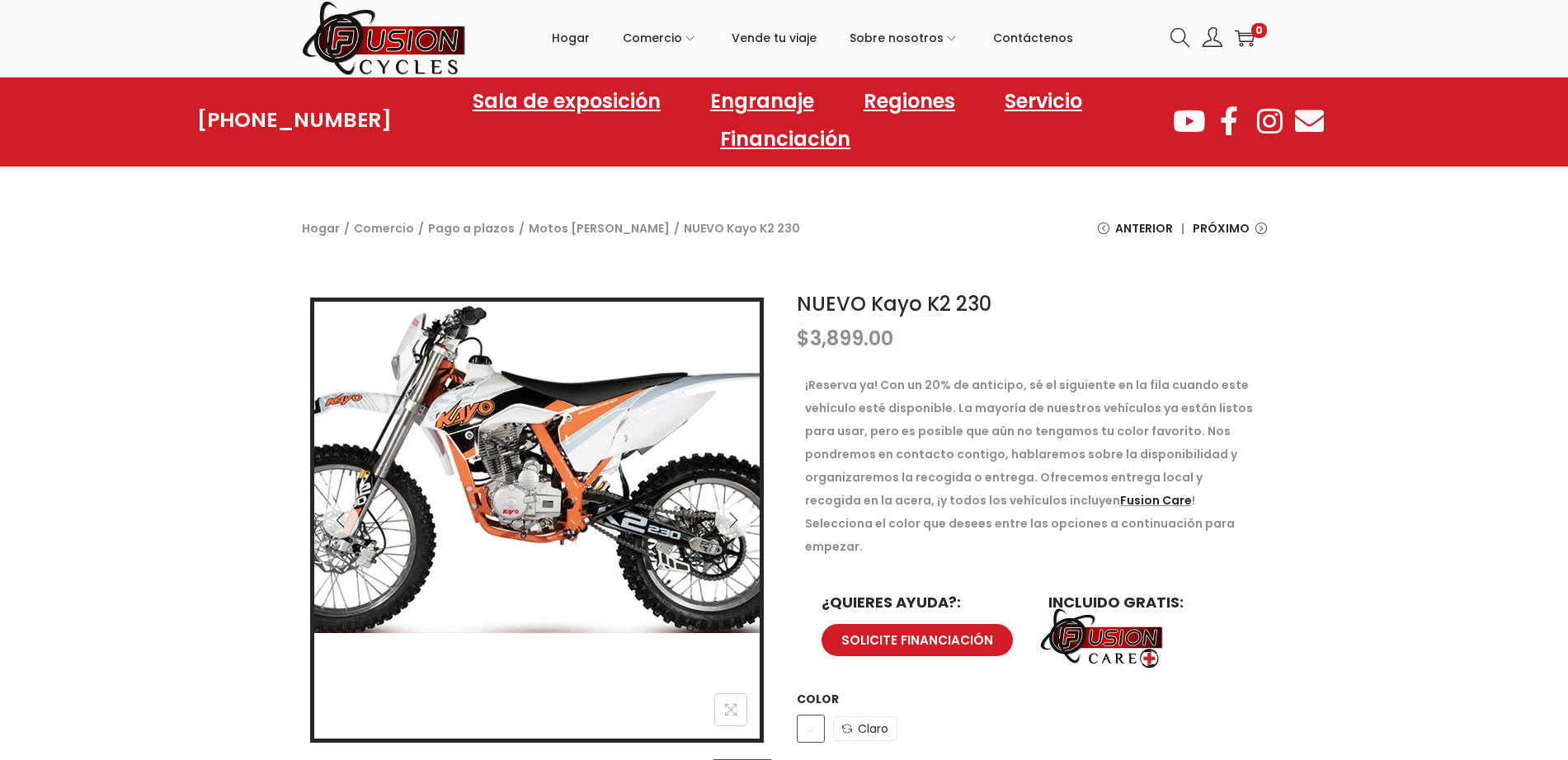 scroll, scrollTop: 41, scrollLeft: 0, axis: vertical 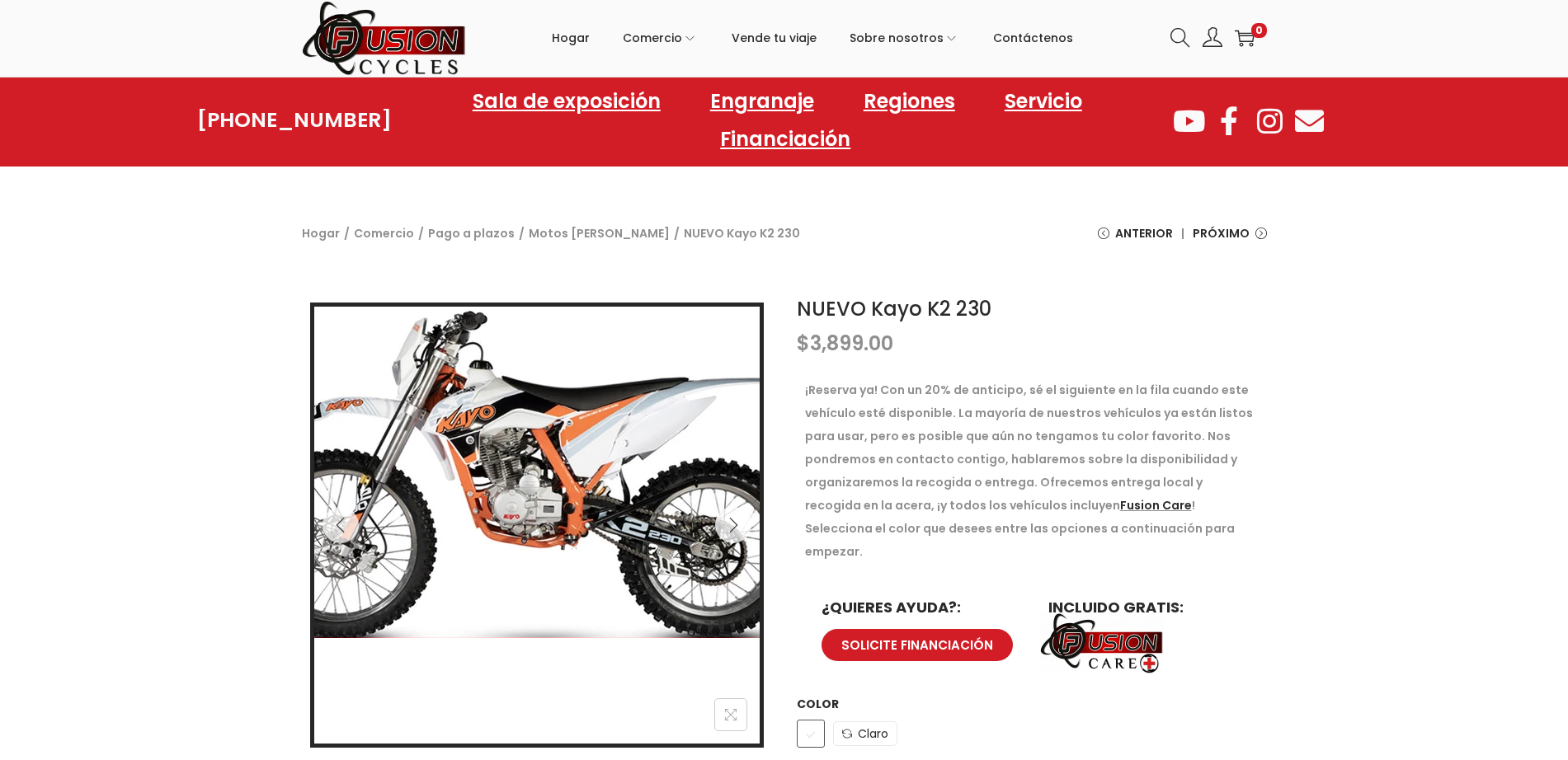 click at bounding box center (522, 474) 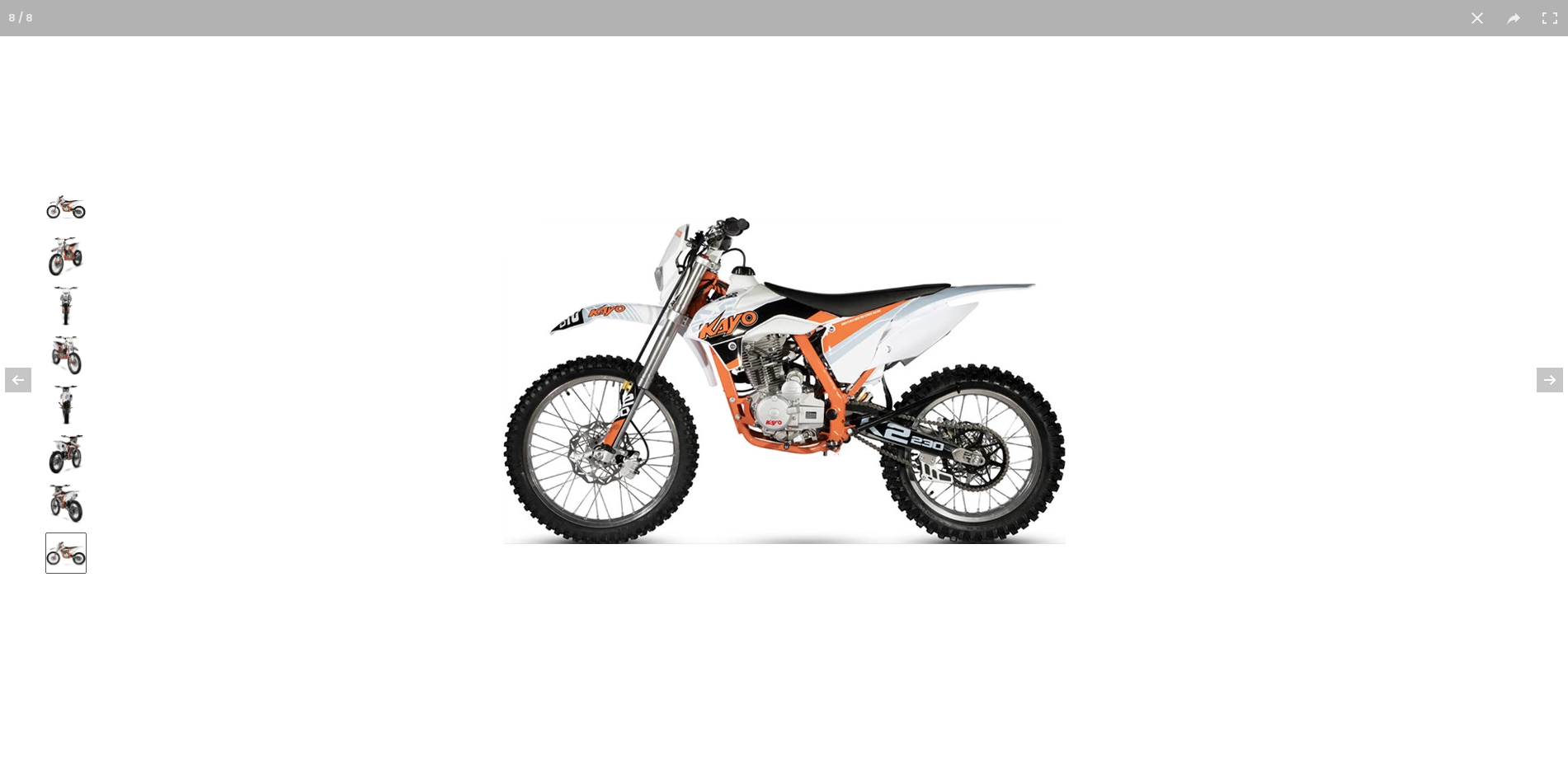 click at bounding box center (784, 380) 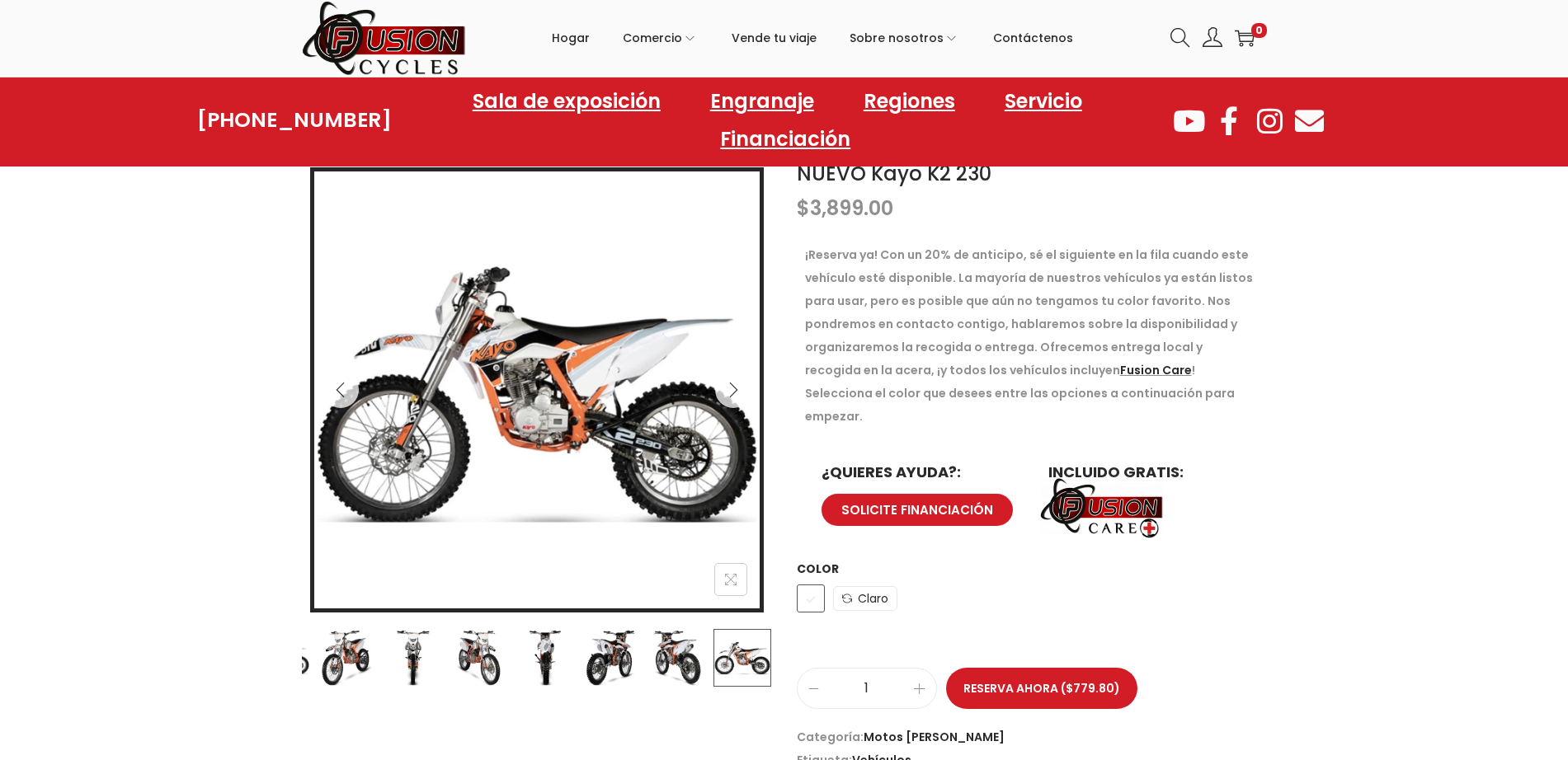 scroll, scrollTop: 453, scrollLeft: 0, axis: vertical 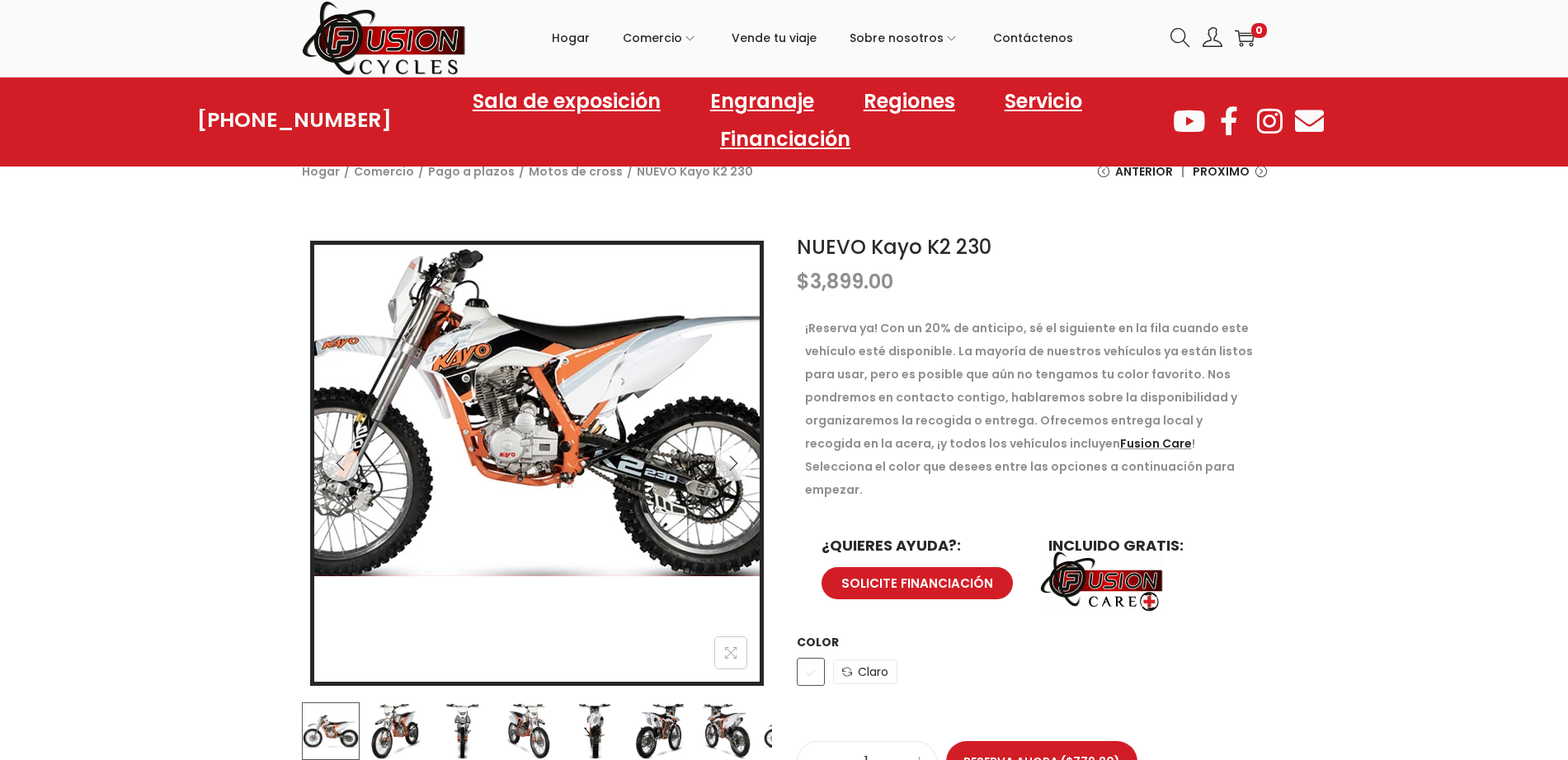 click at bounding box center [518, 412] 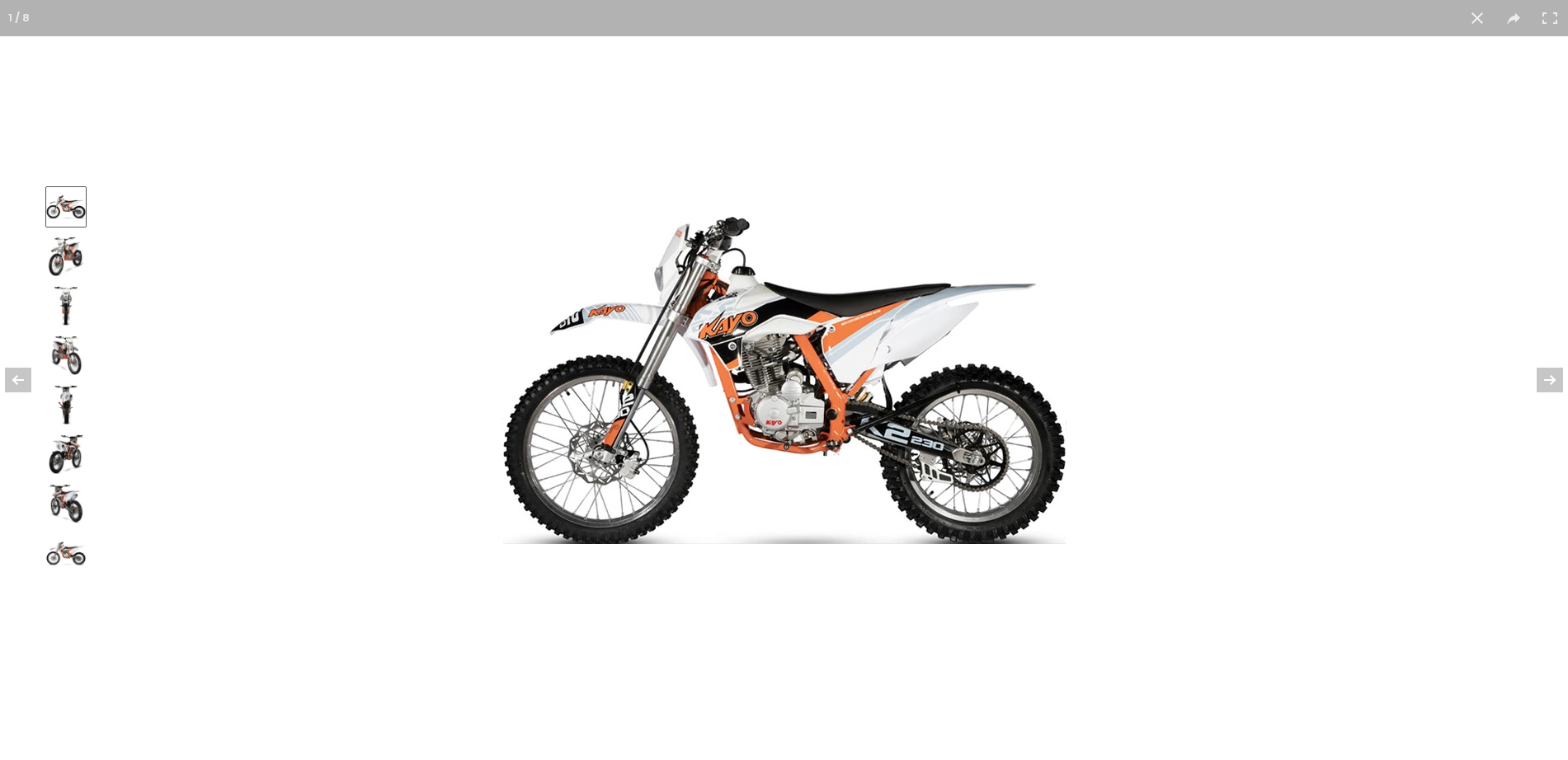 click at bounding box center [784, 380] 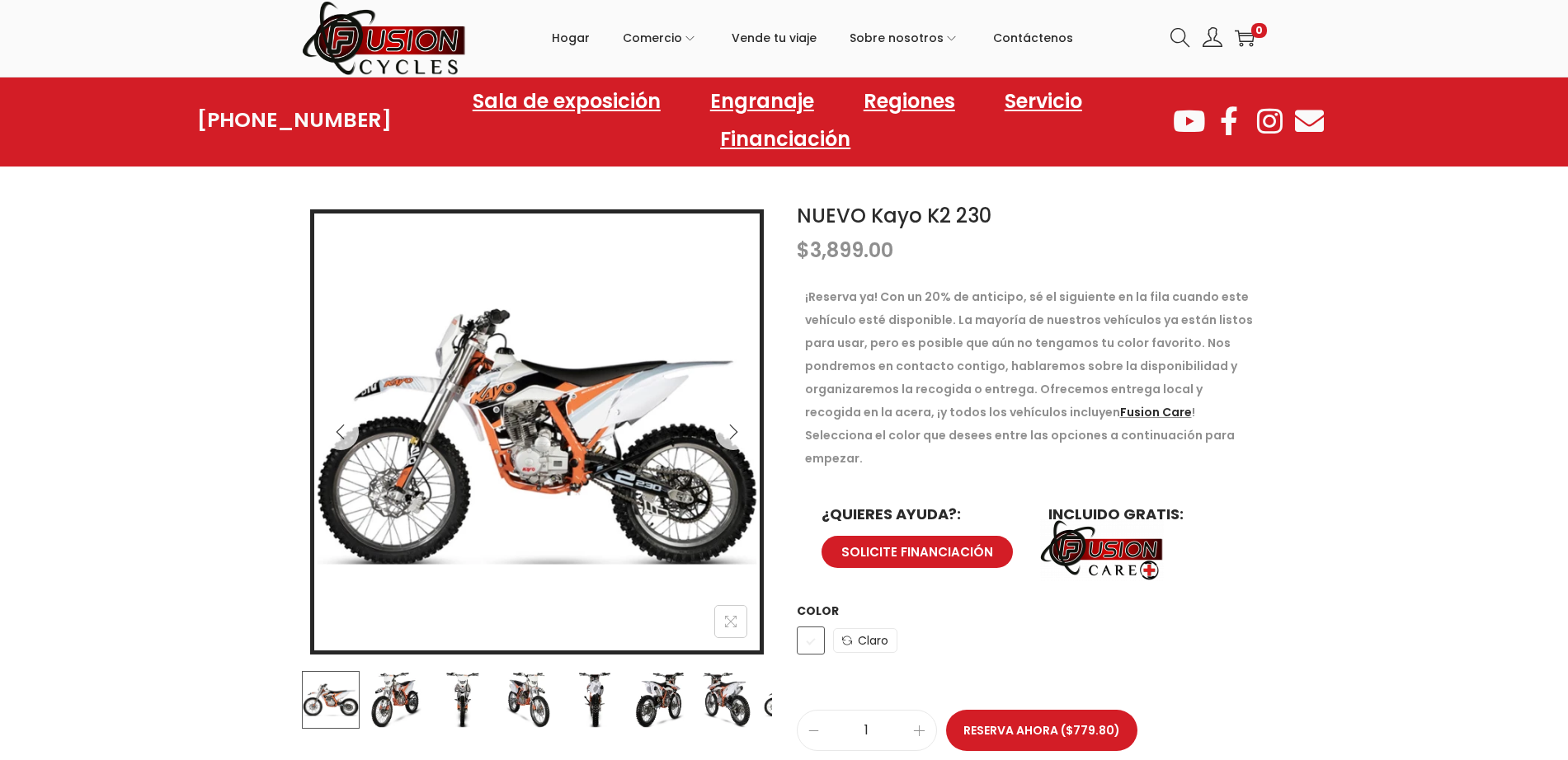 scroll, scrollTop: 309, scrollLeft: 0, axis: vertical 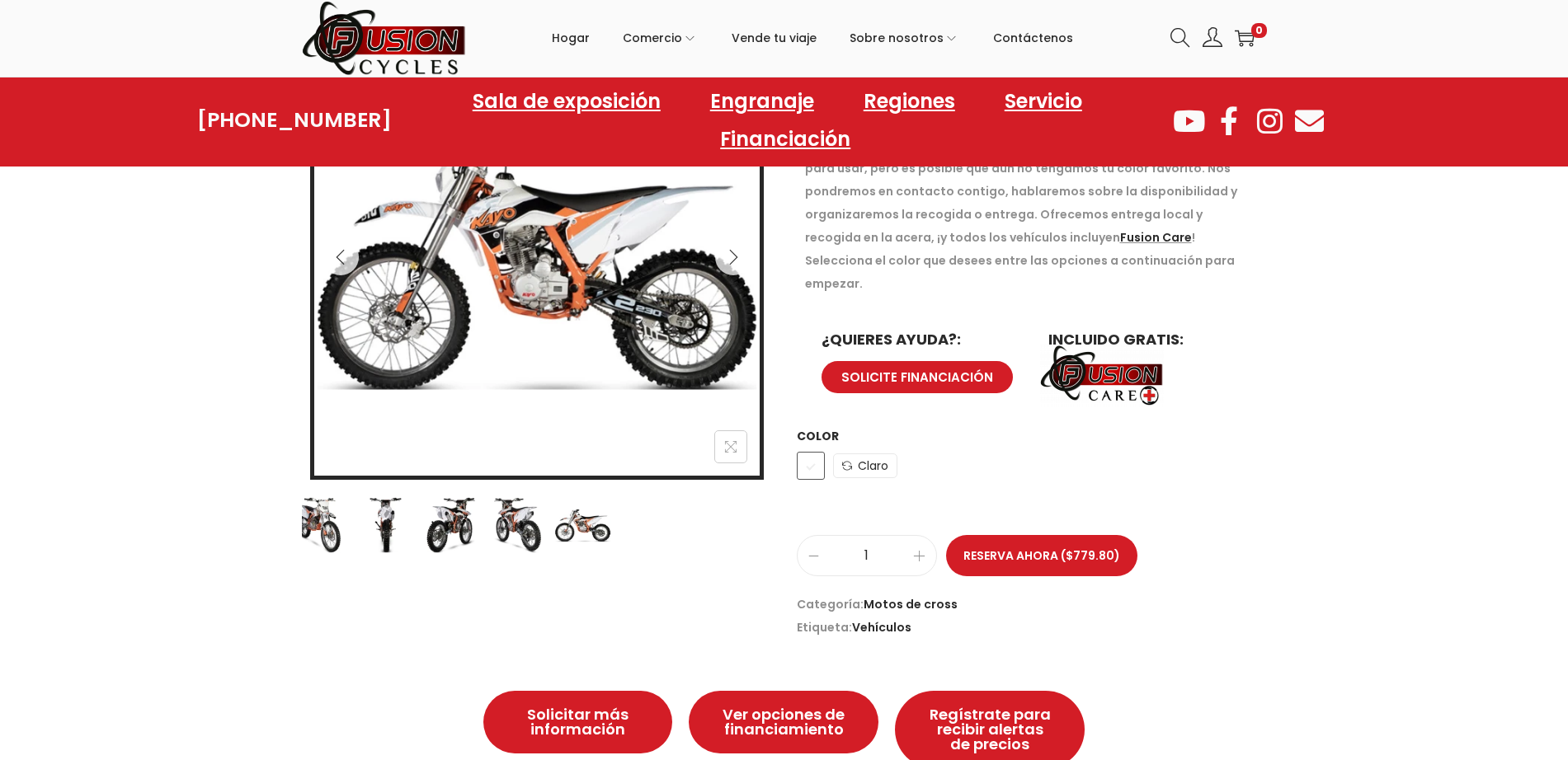 click on "1 / 8                     NUEVO Kayo K2 230 $  3,899.00 ¡Reserva ya! Con un 20% de anticipo, sé el siguiente en la fila cuando este vehículo esté disponible. La mayoría de nuestros vehículos ya están listos para usar, pero es posible que aún no tengamos tu color favorito. Nos pondremos en contacto contigo, hablaremos sobre la disponibilidad y organizaremos la recogida o entrega. Ofrecemos entrega local y recogida en la acera, ¡y todos los vehículos incluyen  Fusion Care  ! Selecciona el color que desees entre las opciones a continuación para empezar. ¿QUIERES AYUDA?:       SOLICITE FINANCIACIÓN     INCLUIDO GRATIS:       Color Elige una opción [PERSON_NAME] [PERSON_NAME]       NUEVA Kayo K2 230 cantidad
1
Reserva ahora ($779.80)           SKU:  N/D   Categoría:  Motos de cross   Etiqueta:  Vehículos" at bounding box center (784, 332) 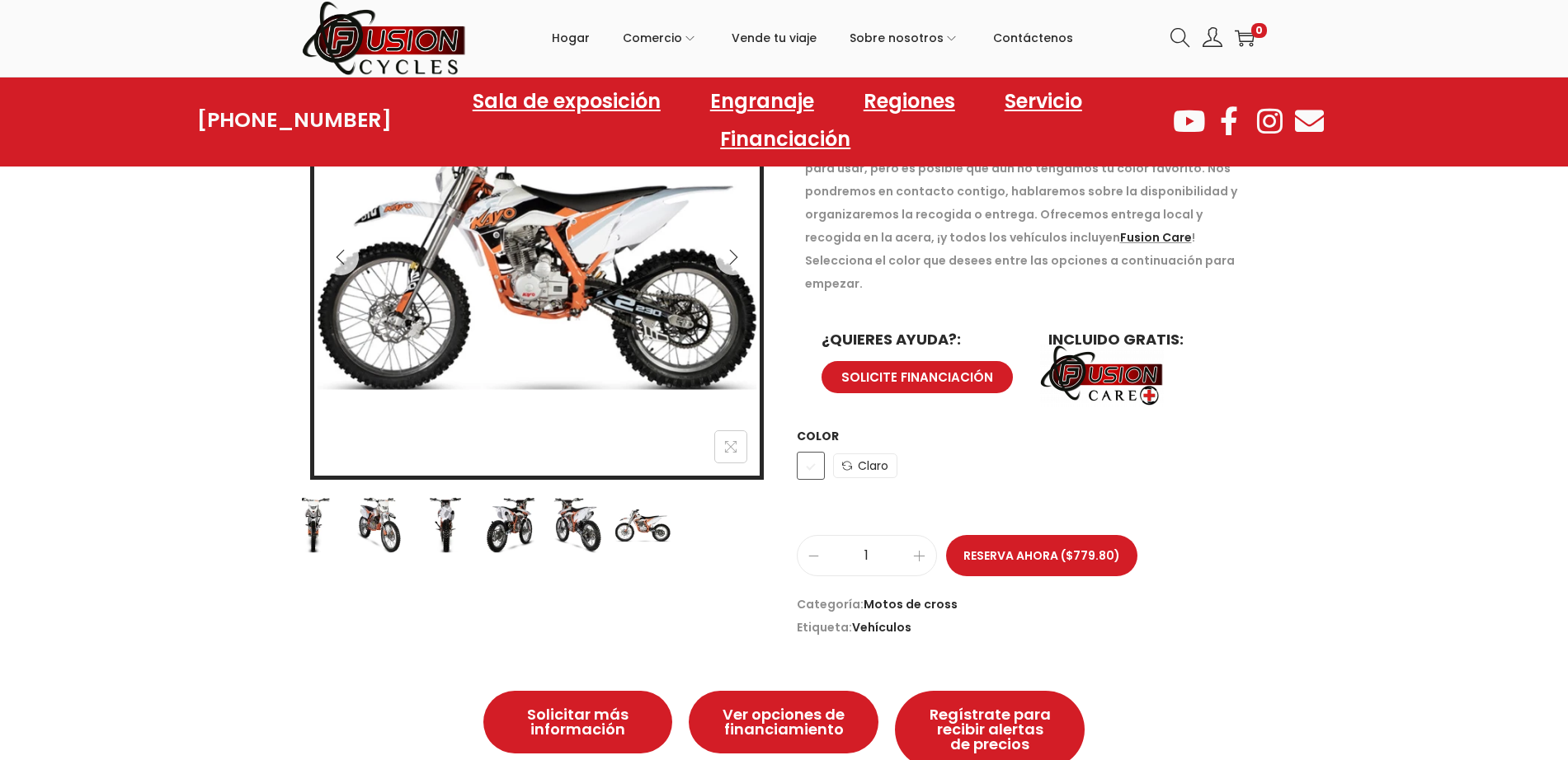 click at bounding box center (387, 525) 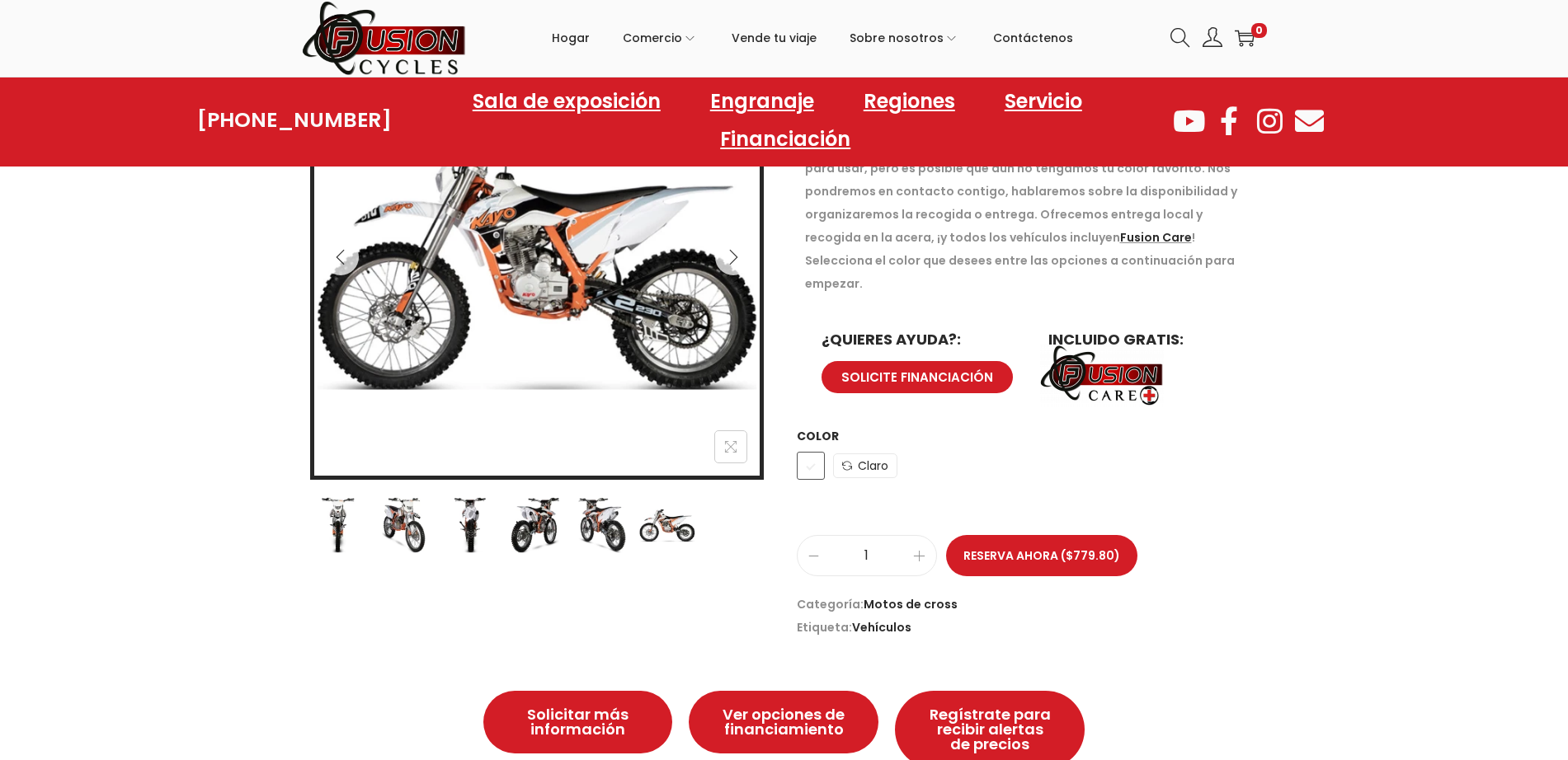 click at bounding box center (667, 525) 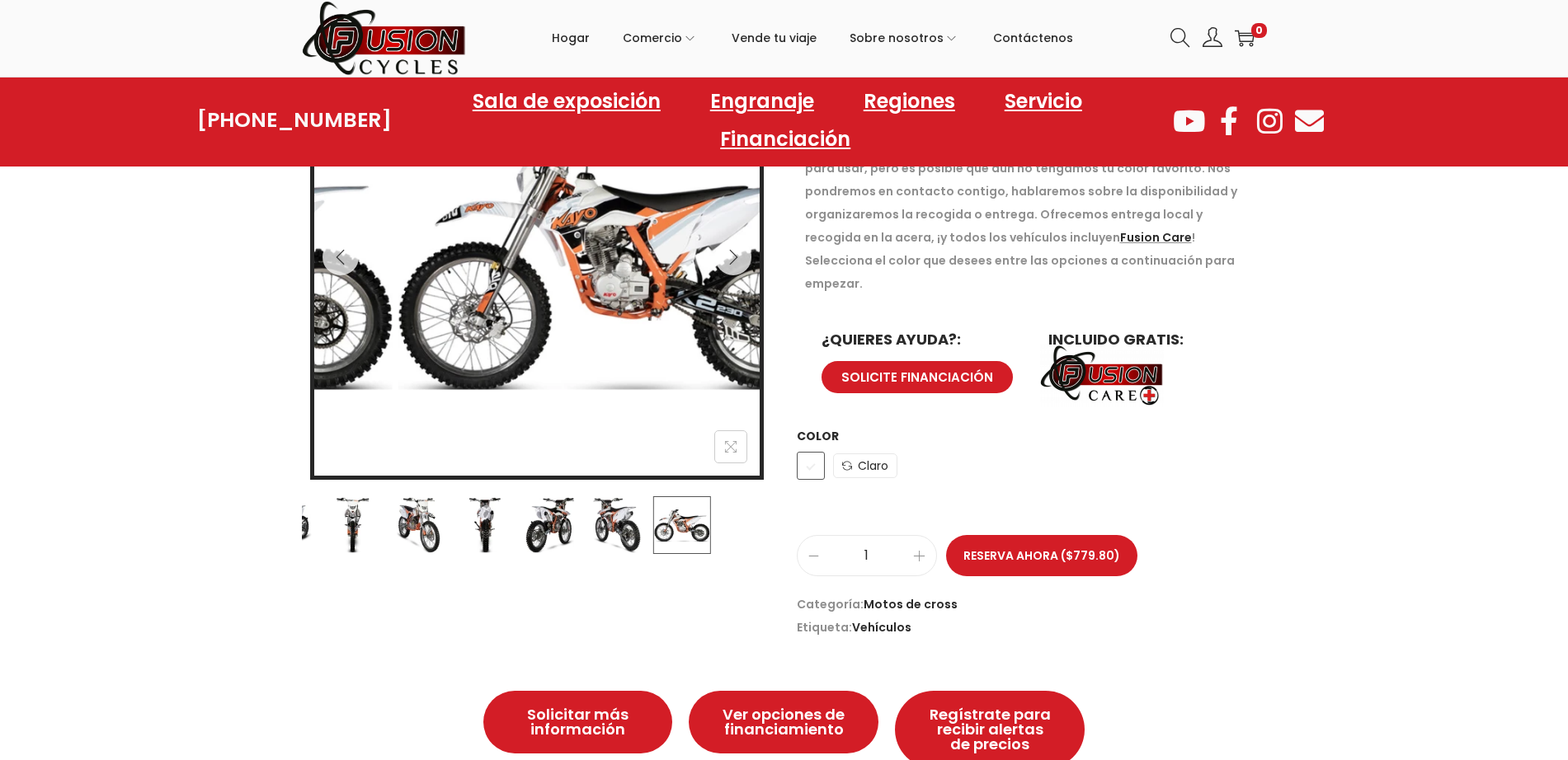 click at bounding box center [616, 525] 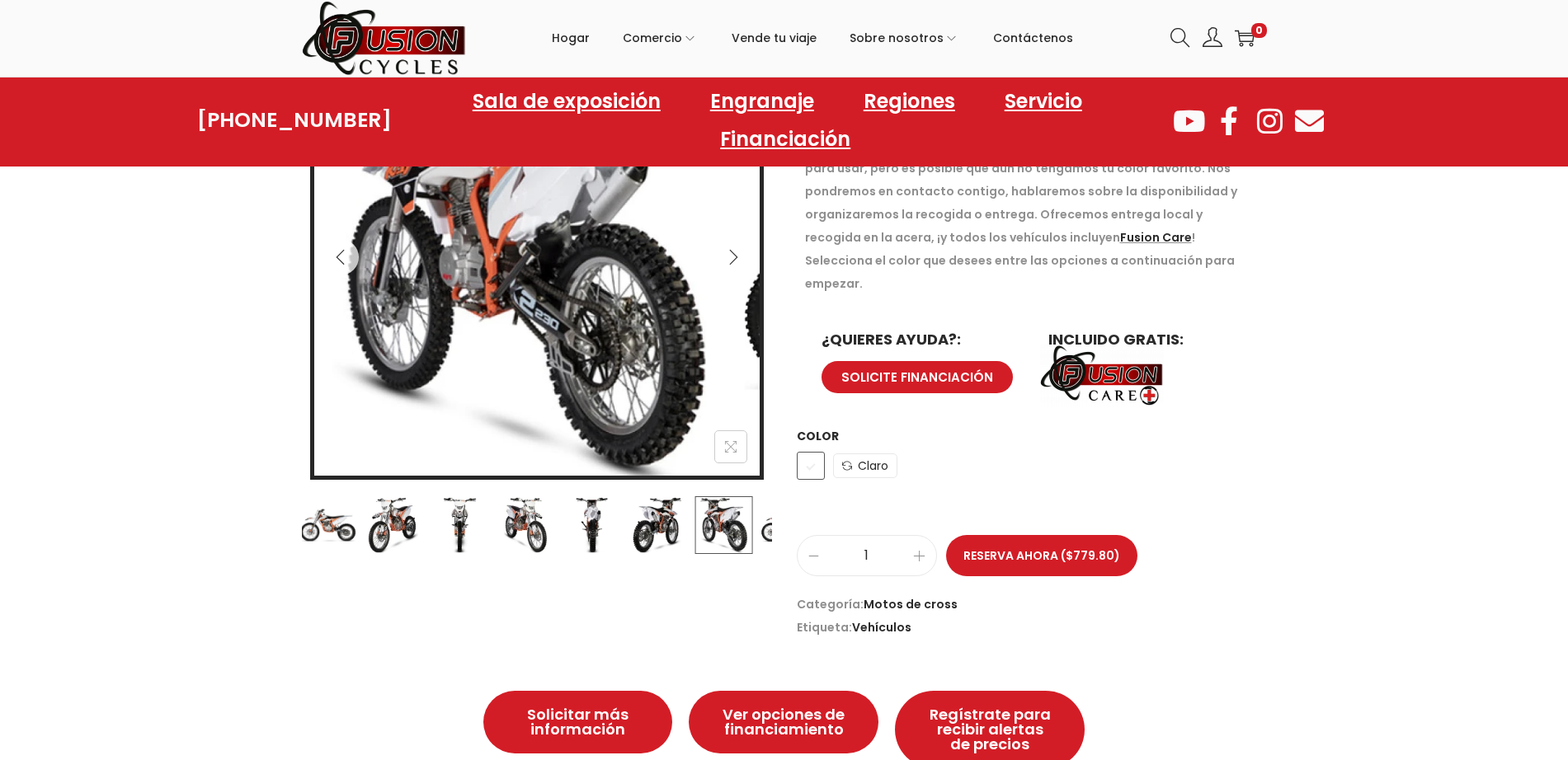 click on "Loading image" at bounding box center (518, 273) 